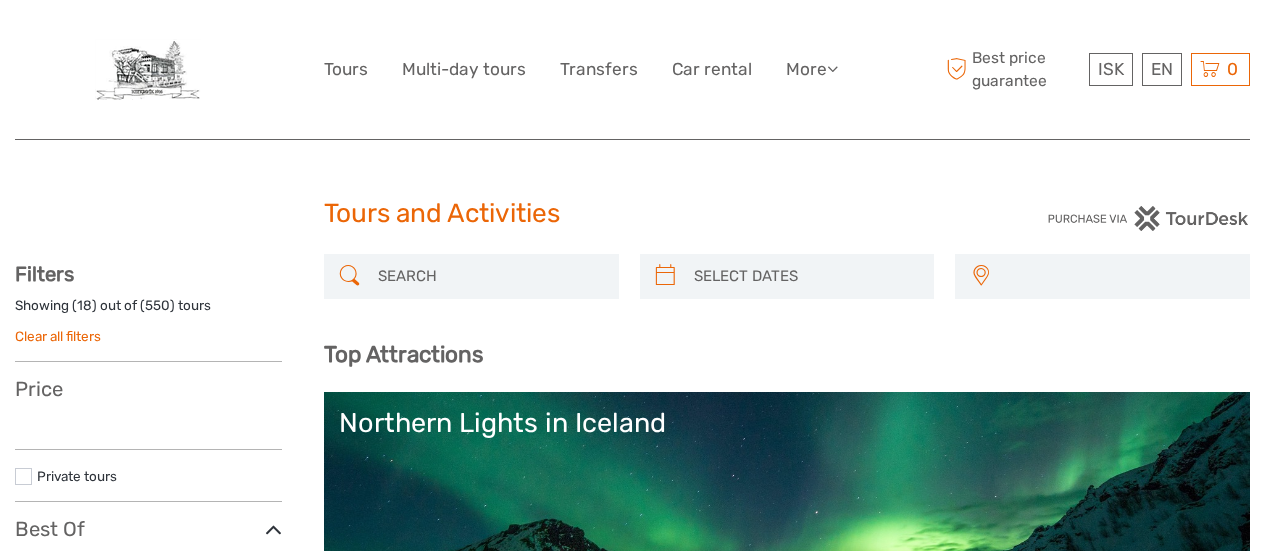 select 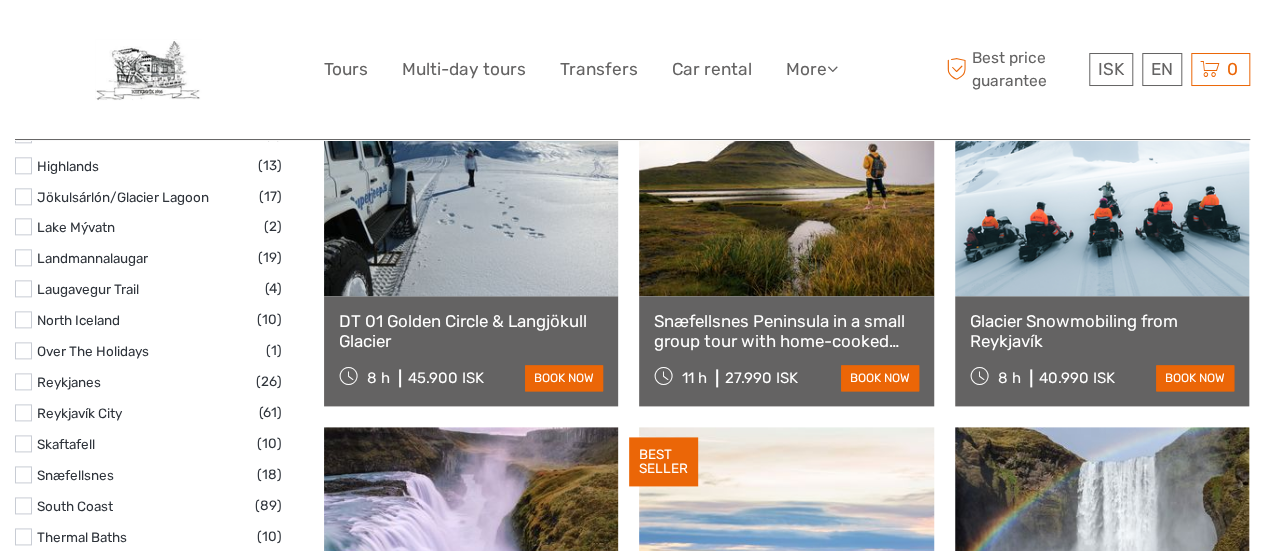 scroll, scrollTop: 900, scrollLeft: 0, axis: vertical 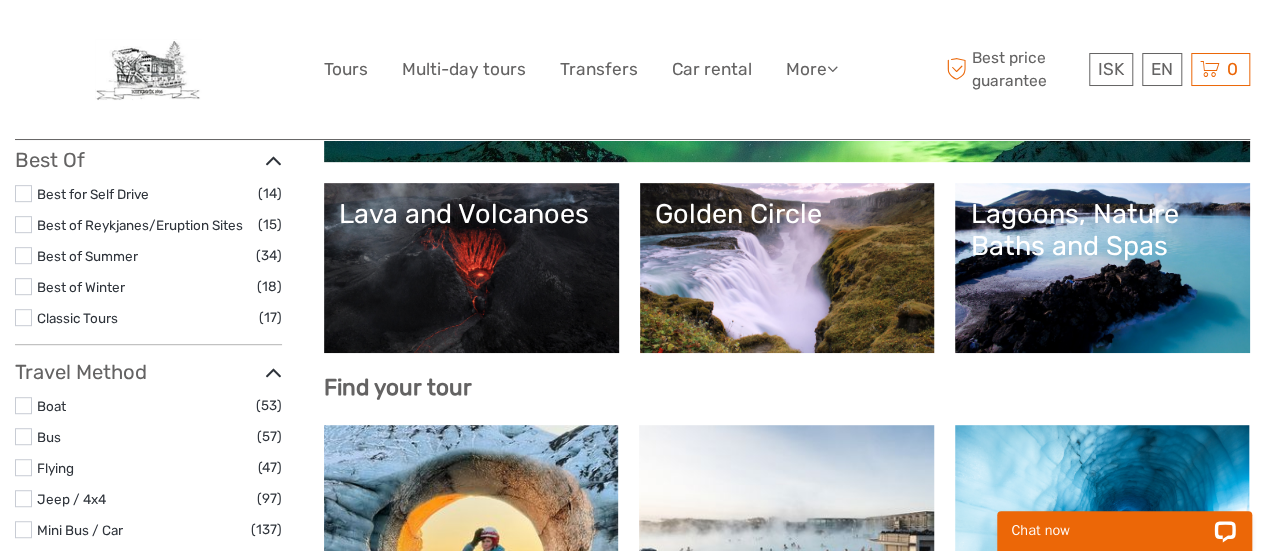 click at bounding box center (23, 255) 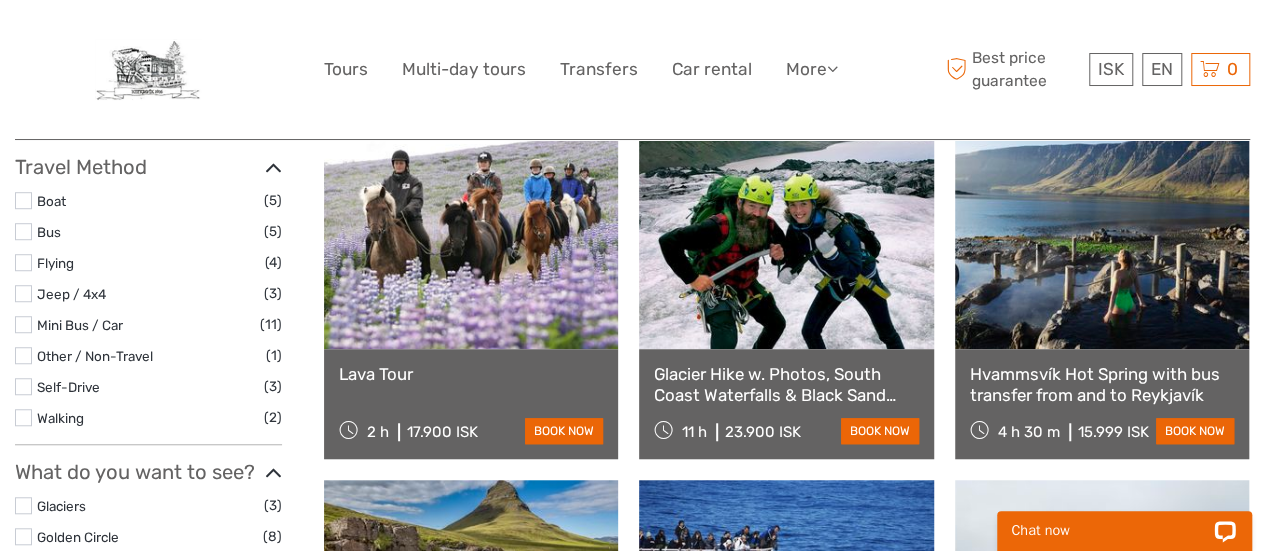 scroll, scrollTop: 613, scrollLeft: 0, axis: vertical 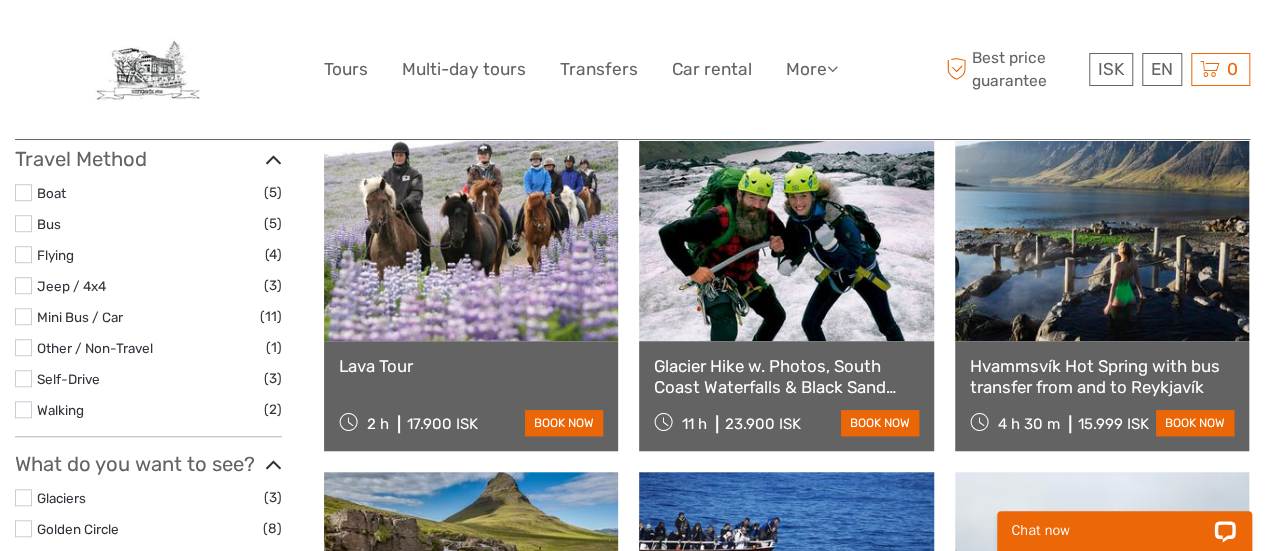 click at bounding box center (23, 223) 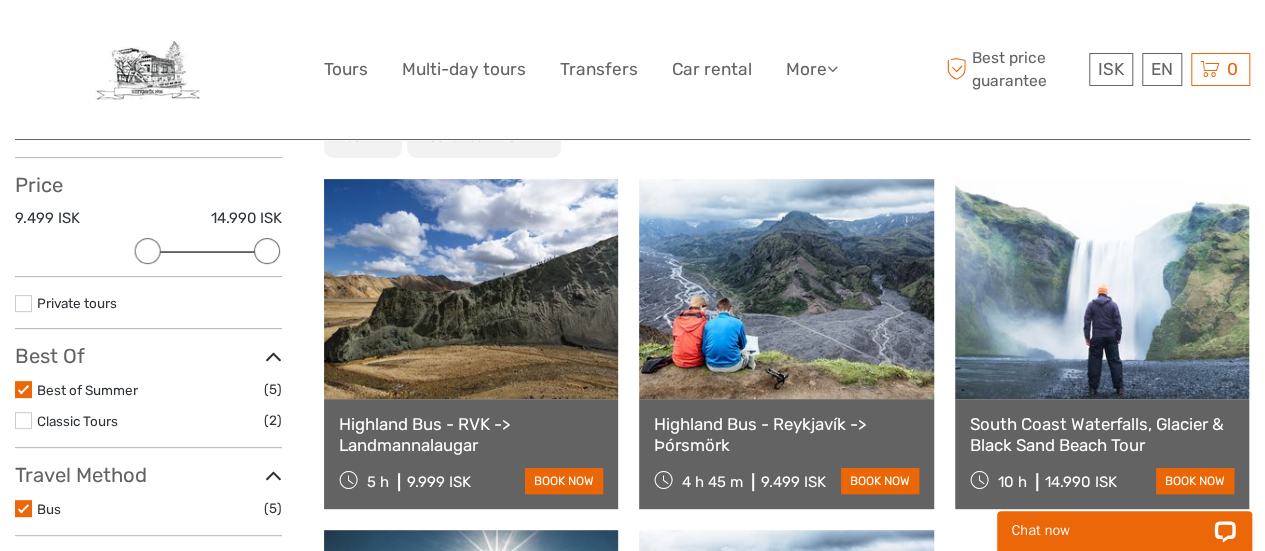 scroll, scrollTop: 0, scrollLeft: 0, axis: both 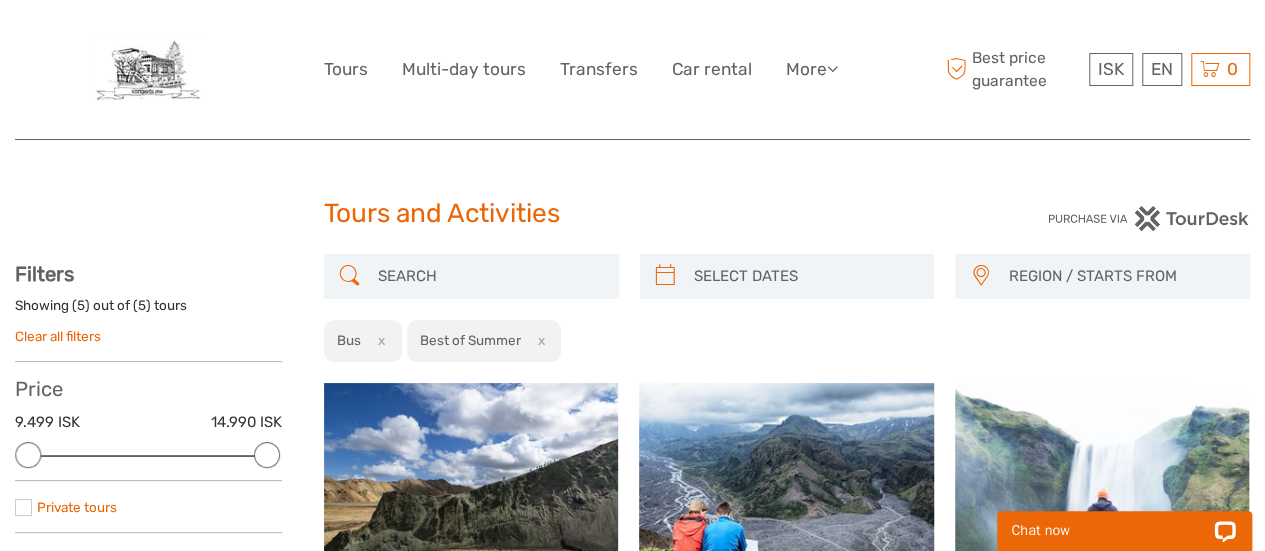 drag, startPoint x: 143, startPoint y: 455, endPoint x: 81, endPoint y: 448, distance: 62.39391 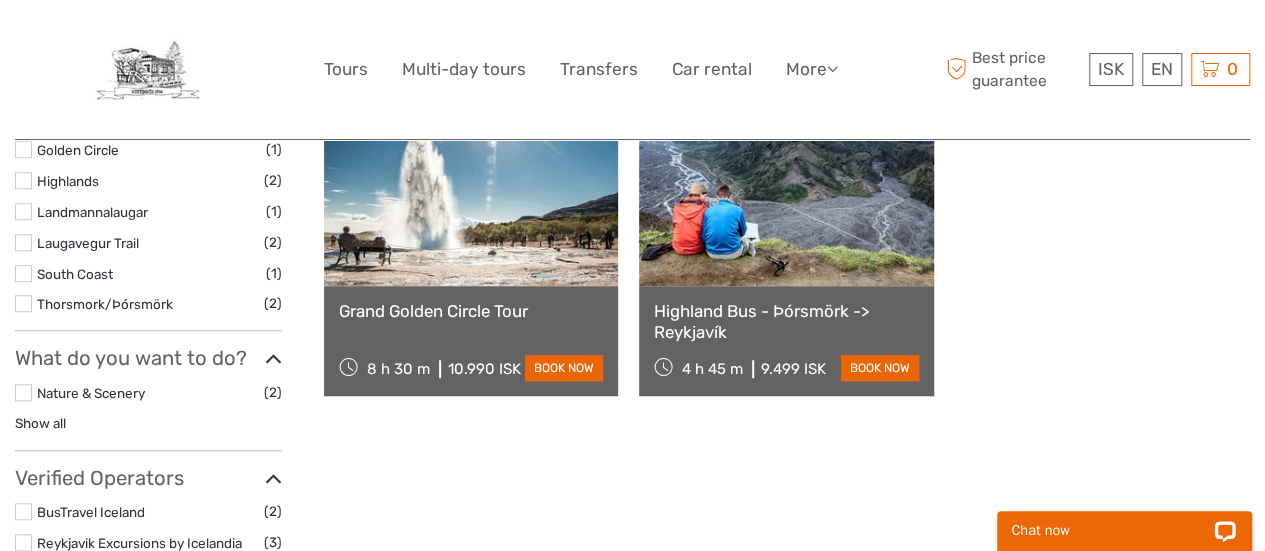 scroll, scrollTop: 713, scrollLeft: 0, axis: vertical 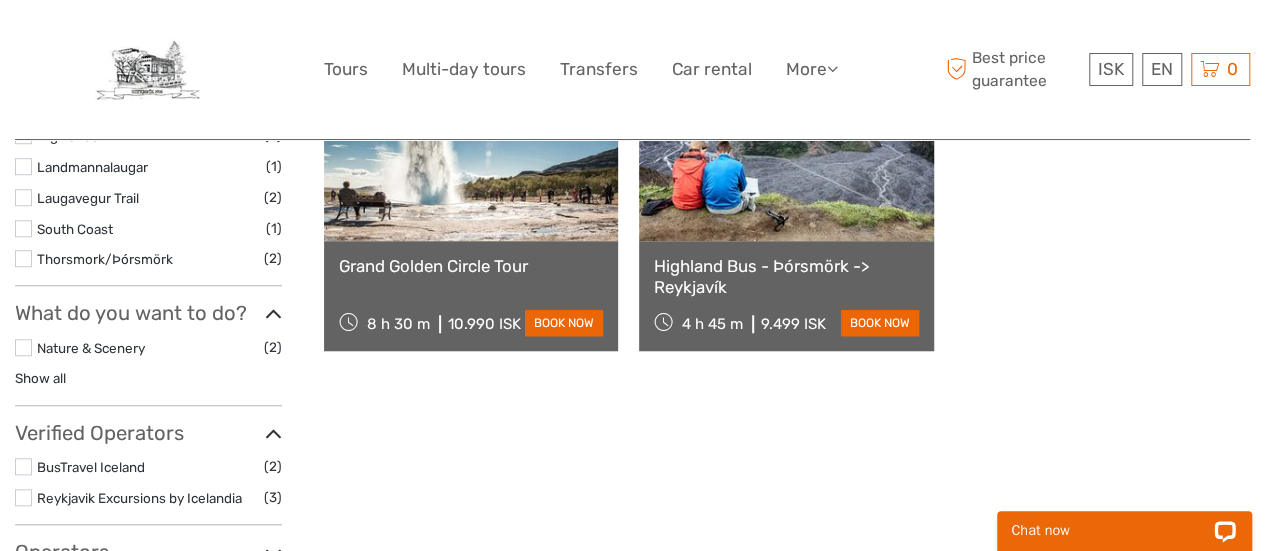 click at bounding box center [23, 347] 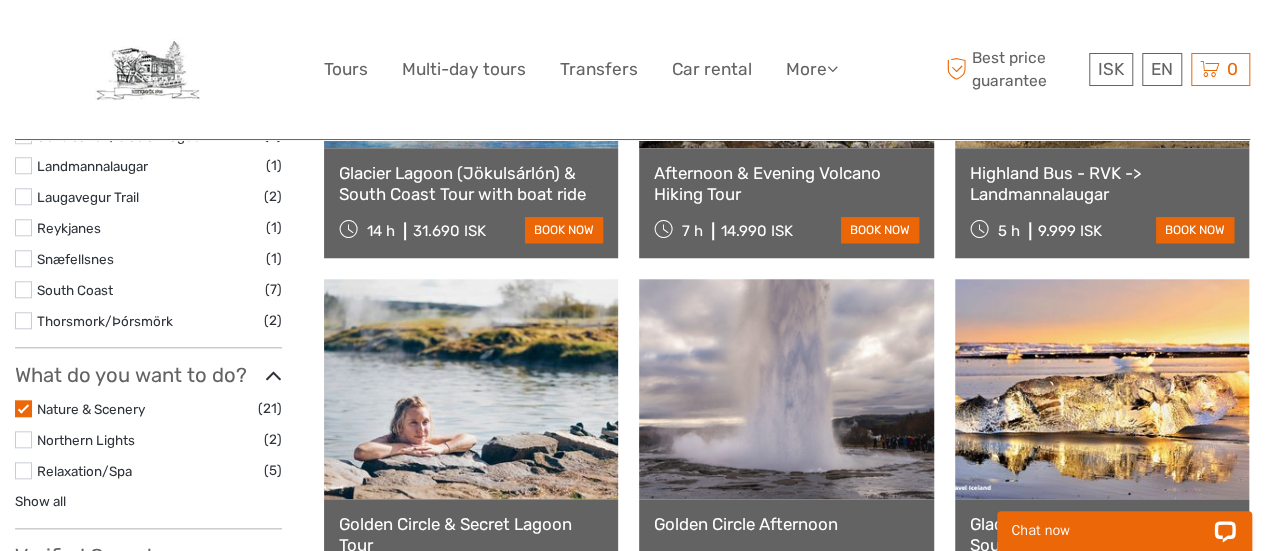 scroll, scrollTop: 813, scrollLeft: 0, axis: vertical 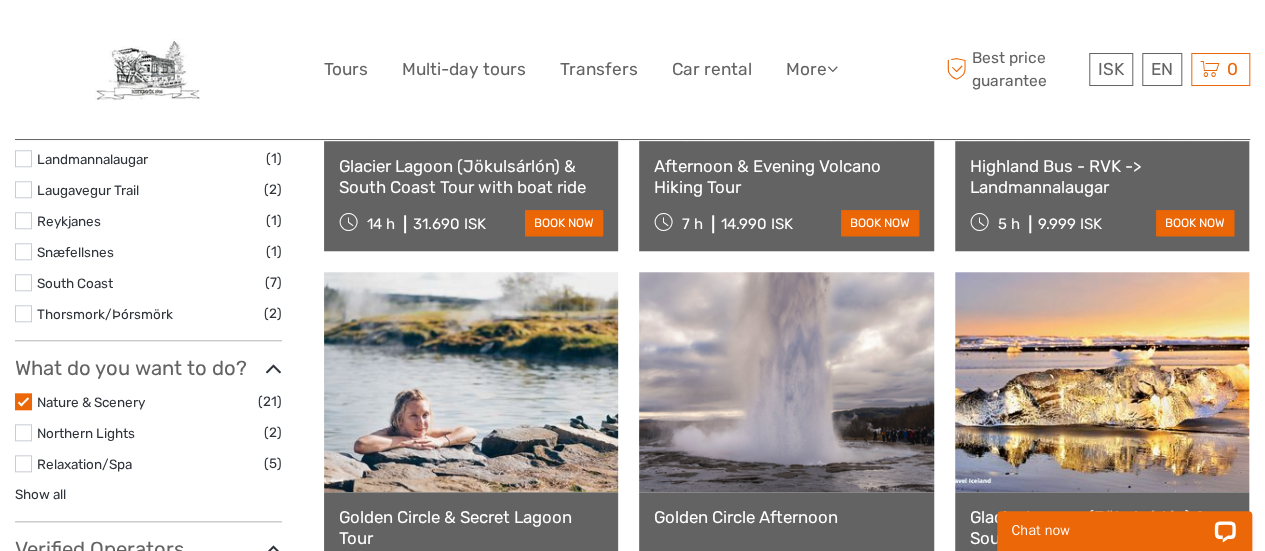 click at bounding box center [23, 251] 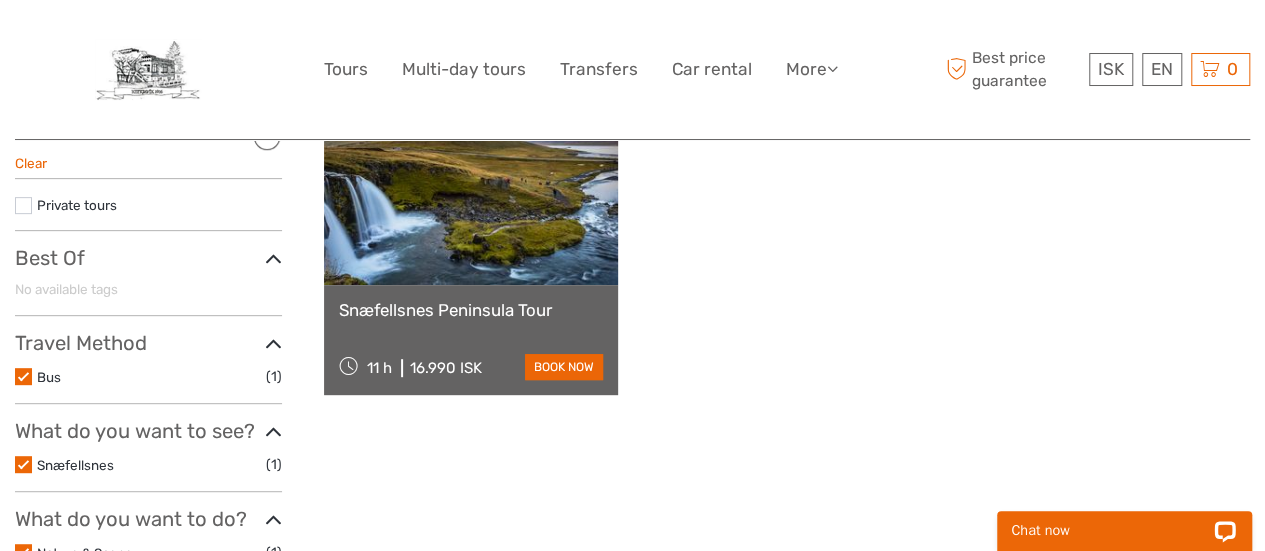 scroll, scrollTop: 313, scrollLeft: 0, axis: vertical 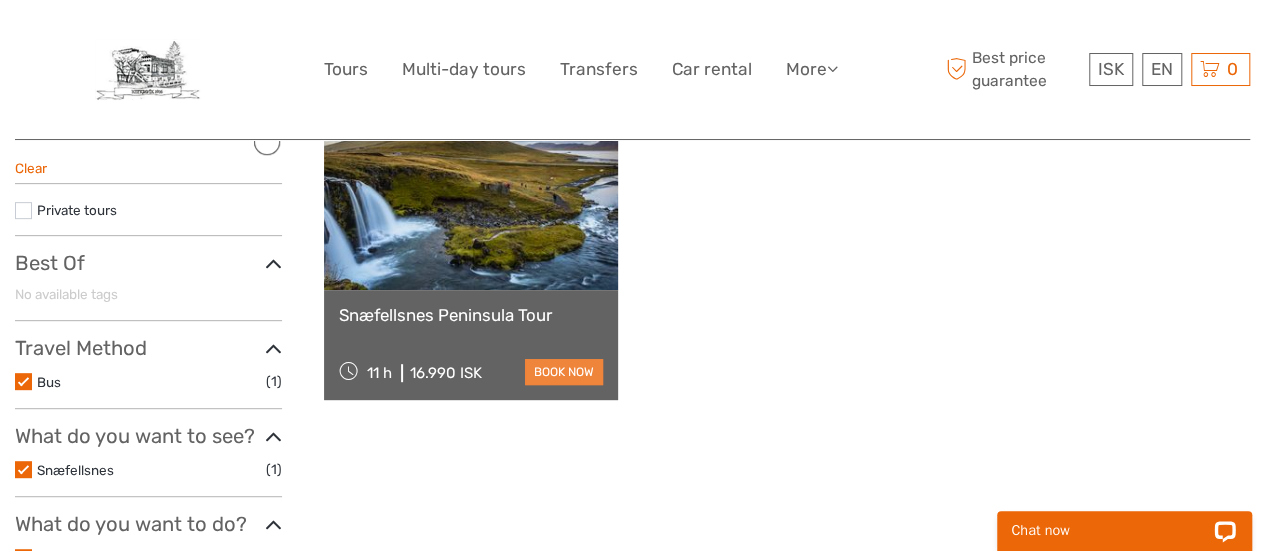 click on "book now" at bounding box center (564, 372) 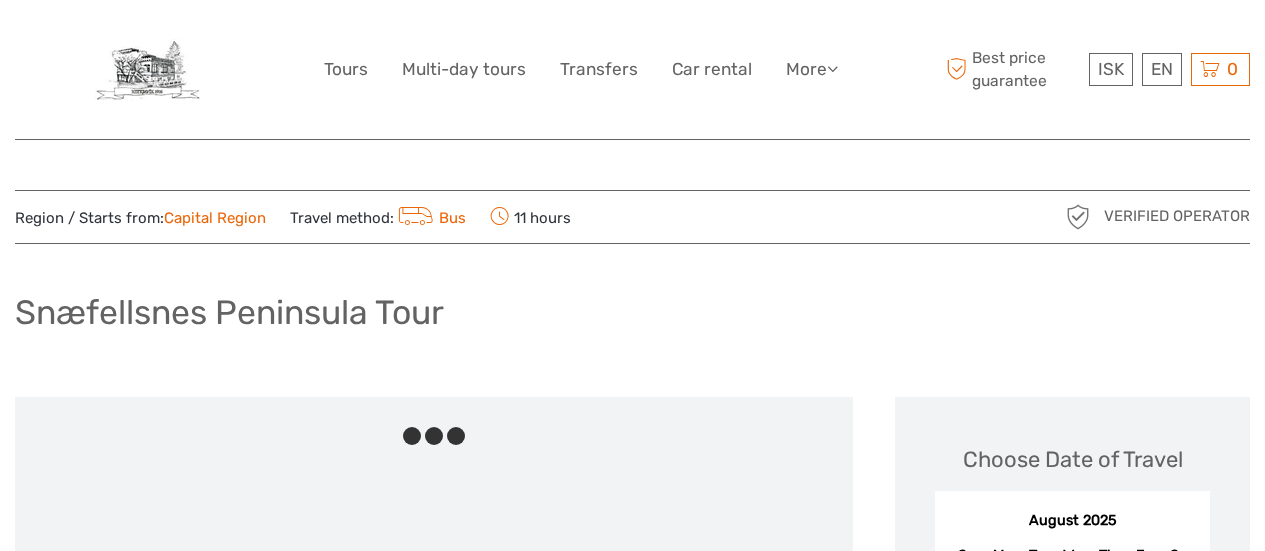 scroll, scrollTop: 0, scrollLeft: 0, axis: both 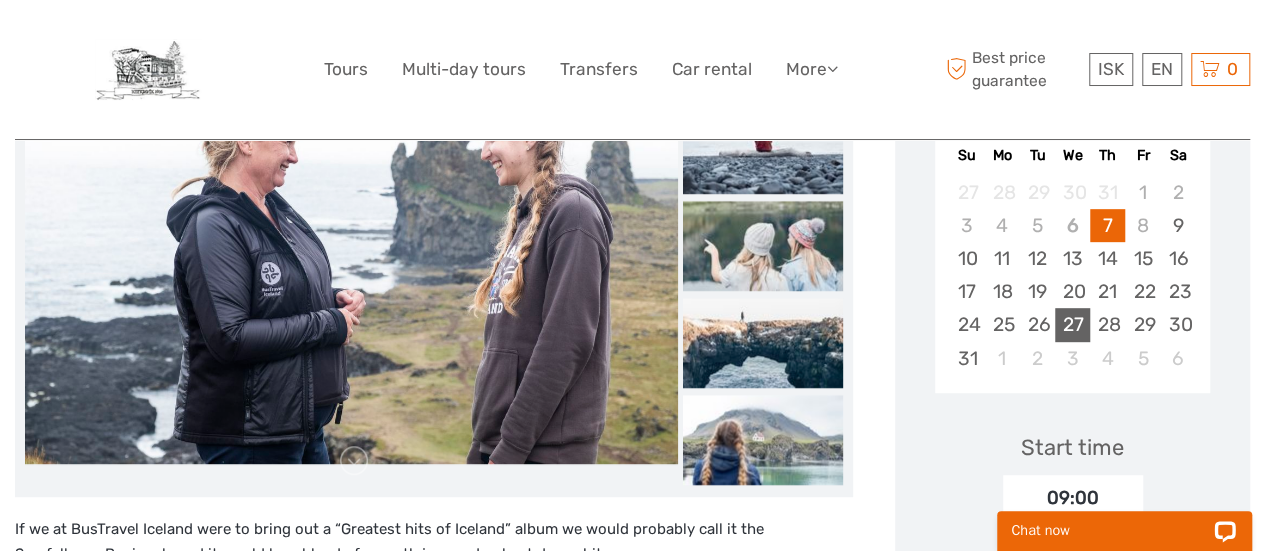 click on "27" at bounding box center (1072, 324) 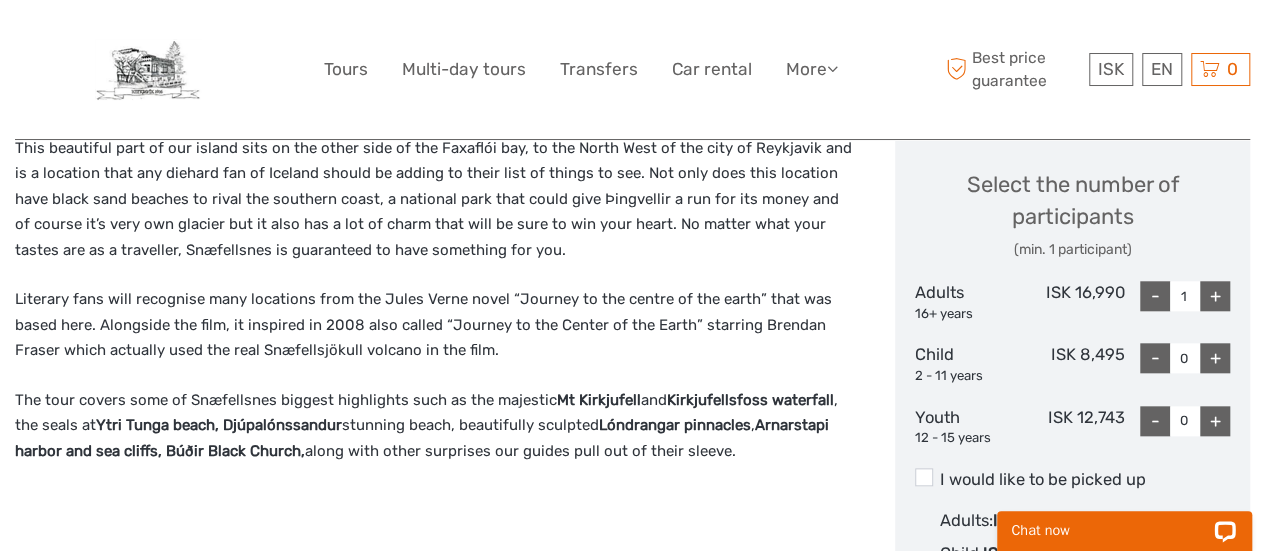 scroll, scrollTop: 900, scrollLeft: 0, axis: vertical 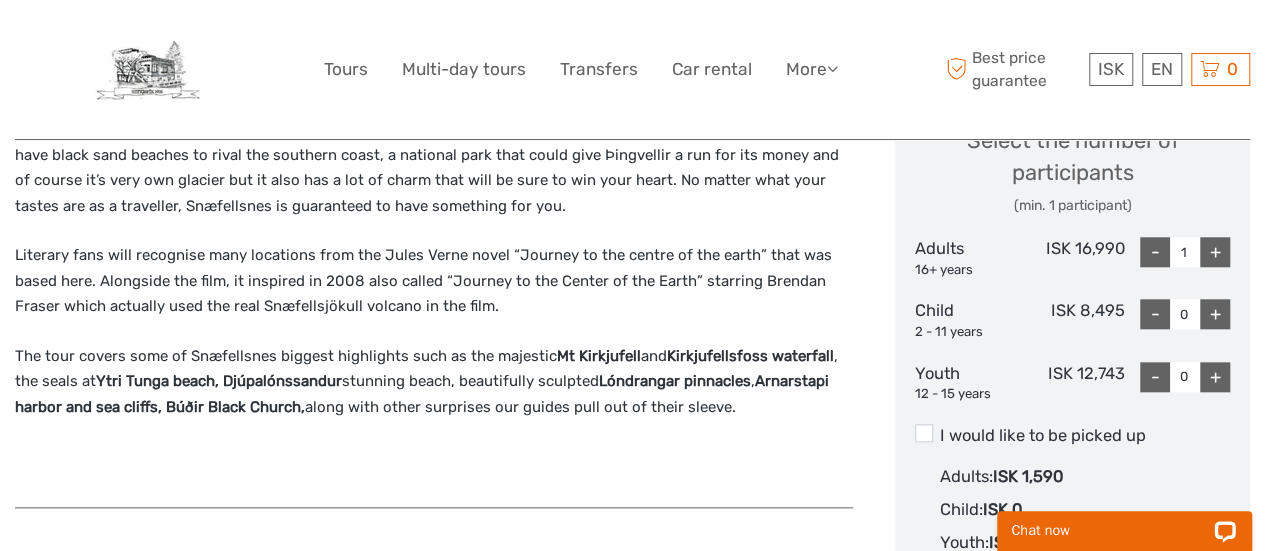 click on "+" at bounding box center [1215, 252] 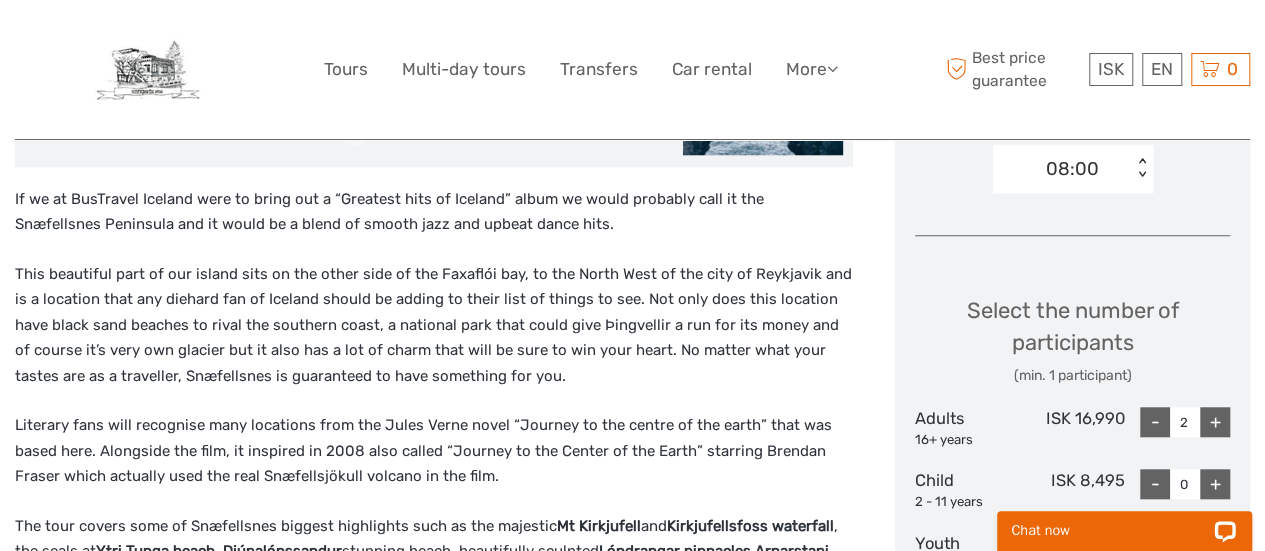 scroll, scrollTop: 600, scrollLeft: 0, axis: vertical 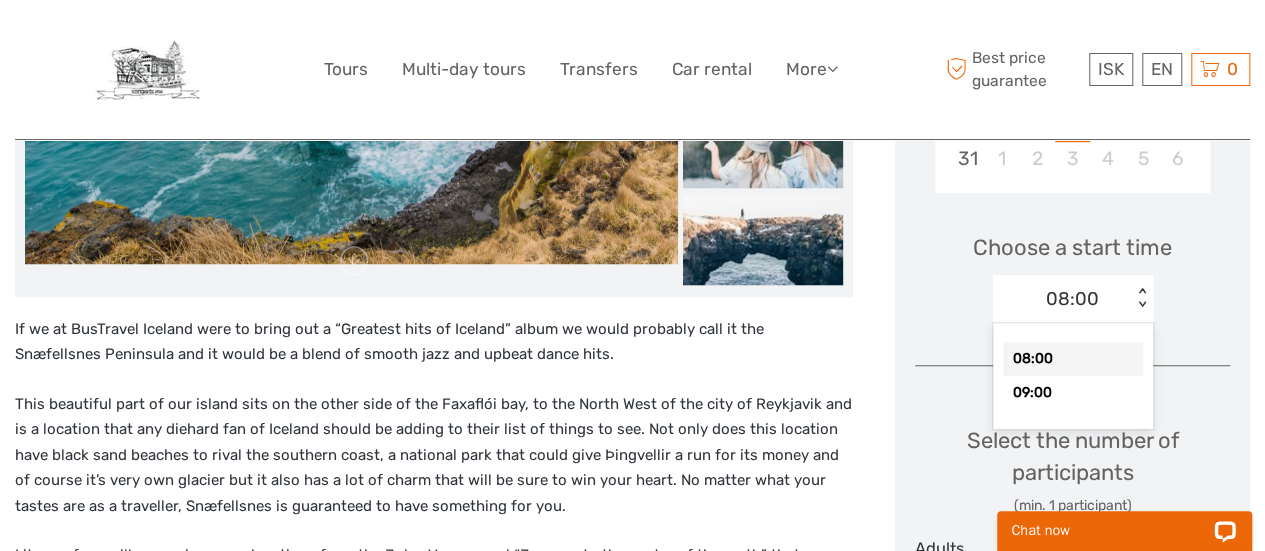 click on "< >" at bounding box center [1141, 298] 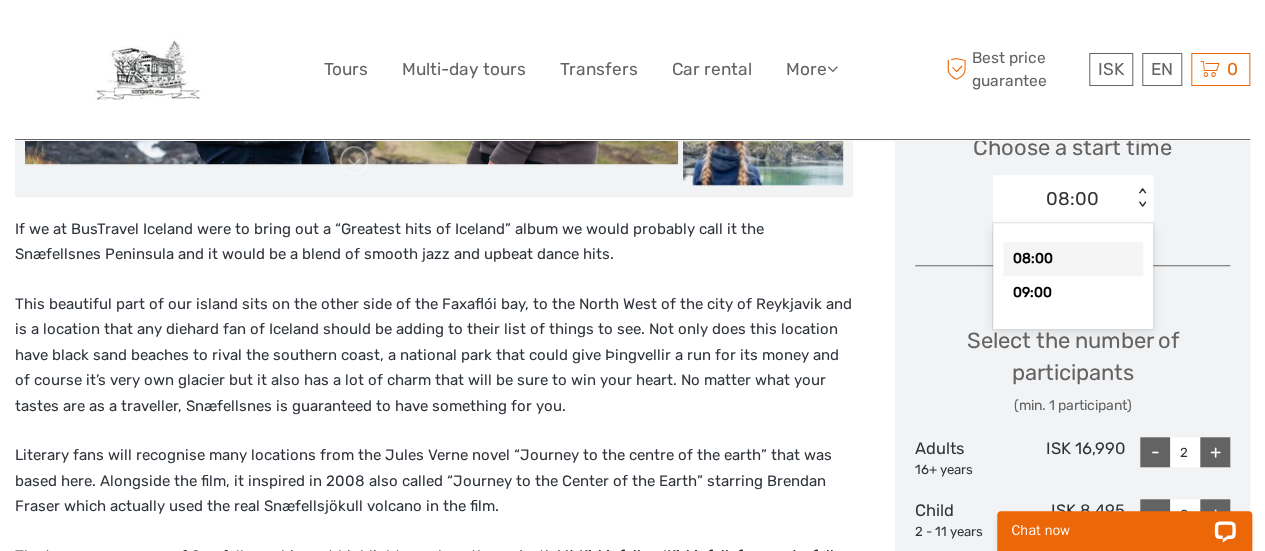 click on "08:00" at bounding box center [1073, 259] 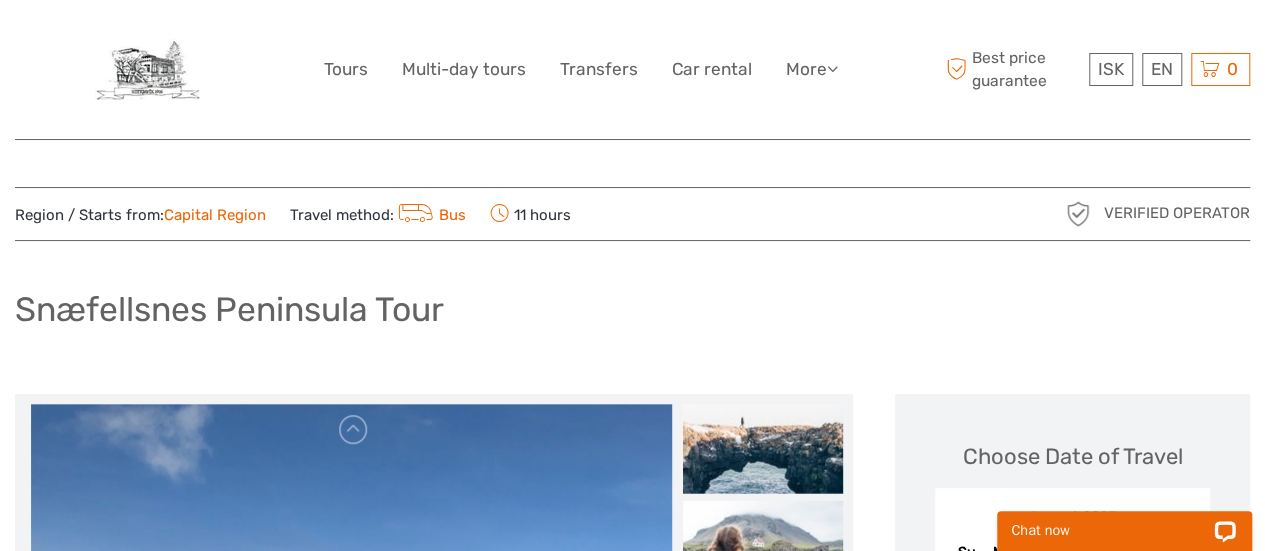 scroll, scrollTop: 0, scrollLeft: 0, axis: both 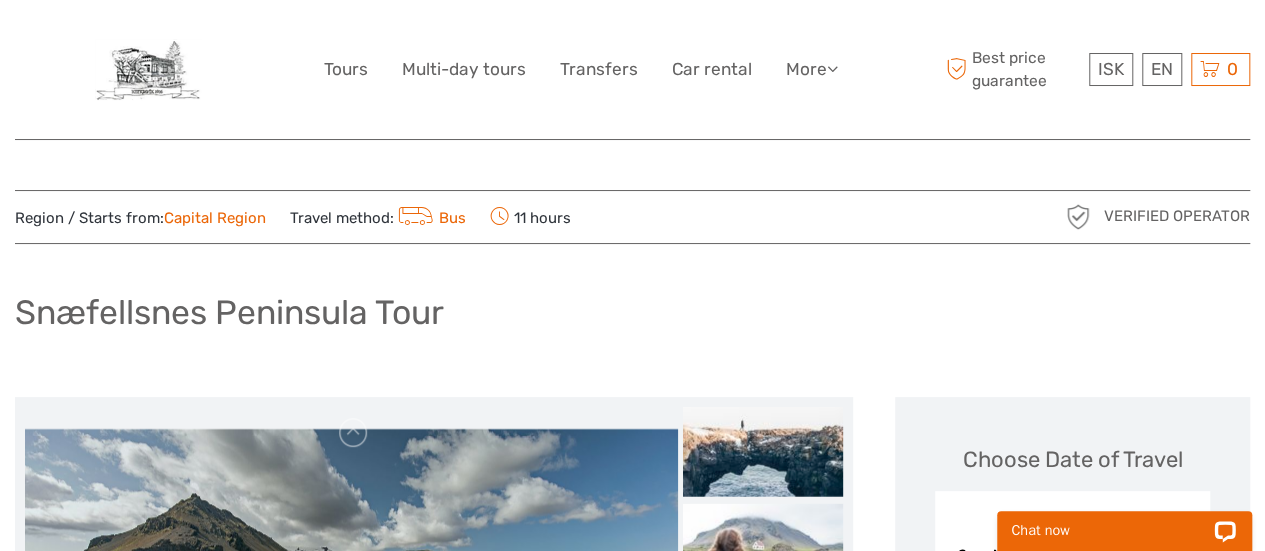 click on "Capital Region" at bounding box center [215, 218] 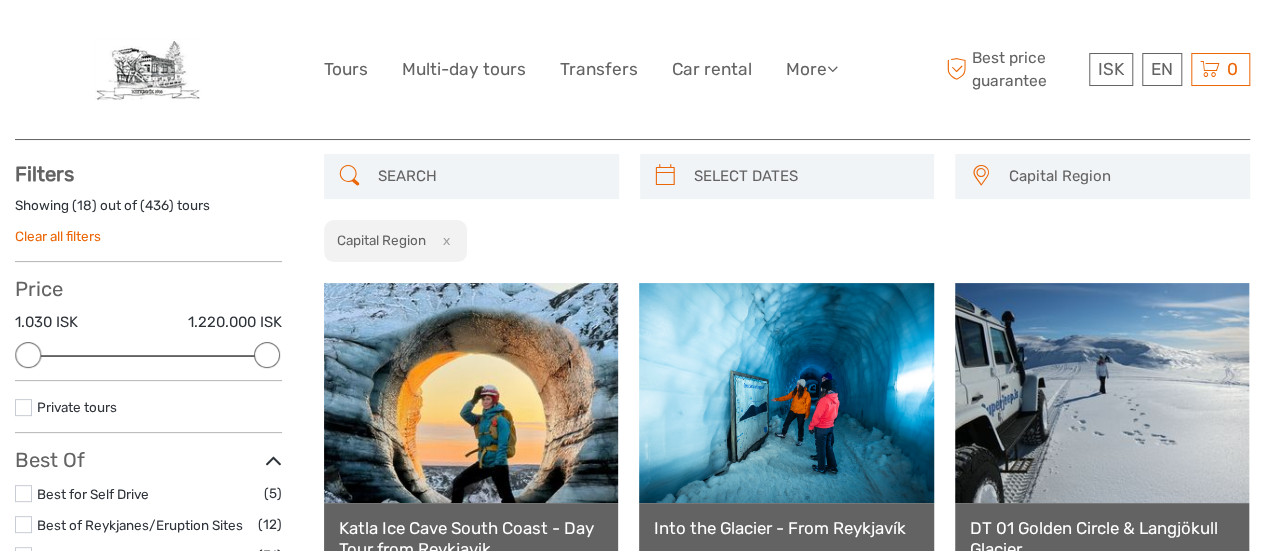 scroll, scrollTop: 100, scrollLeft: 0, axis: vertical 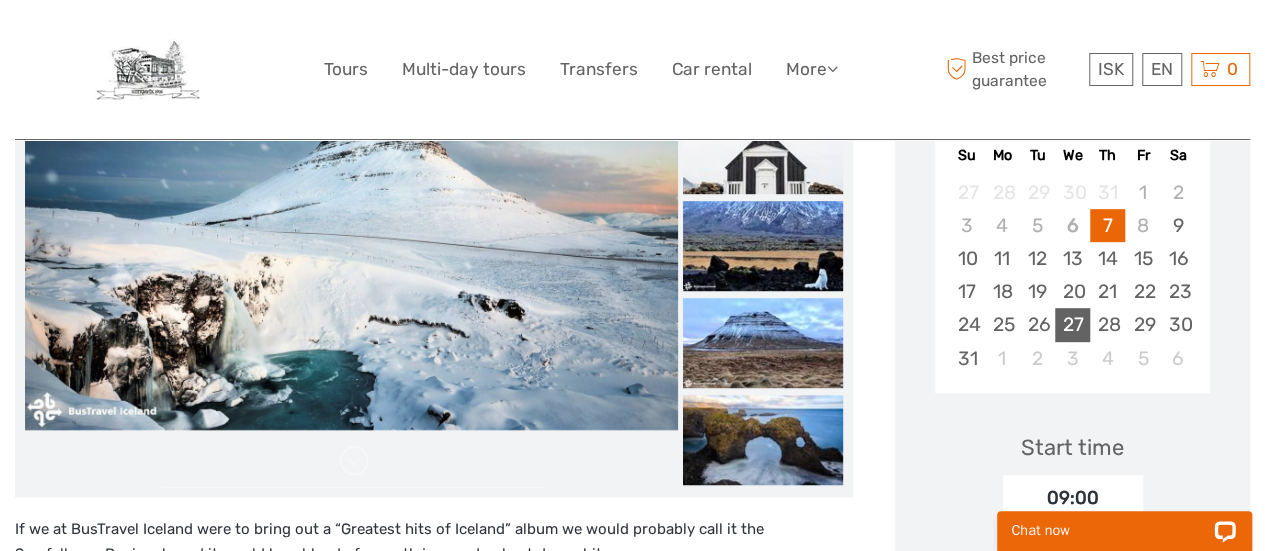click on "27" at bounding box center [1072, 324] 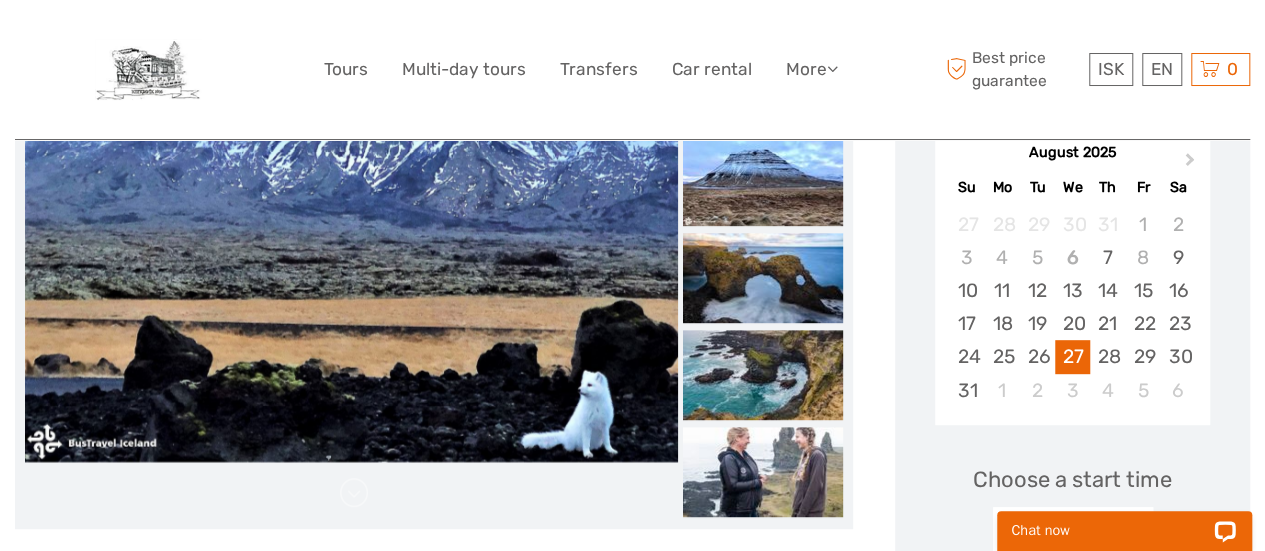 scroll, scrollTop: 400, scrollLeft: 0, axis: vertical 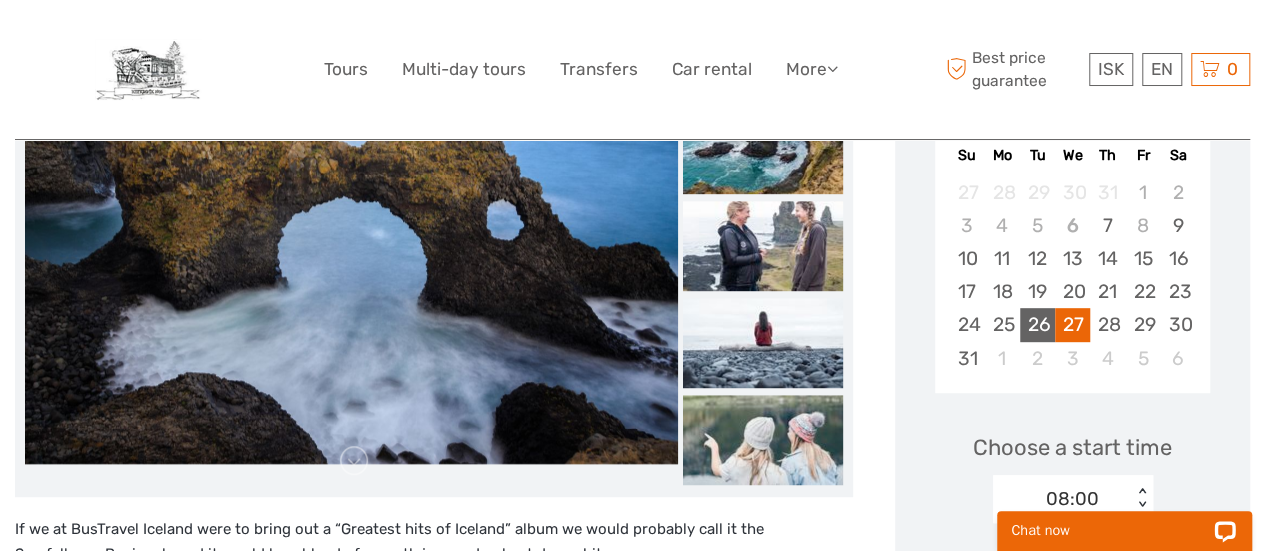 click on "26" at bounding box center [1037, 324] 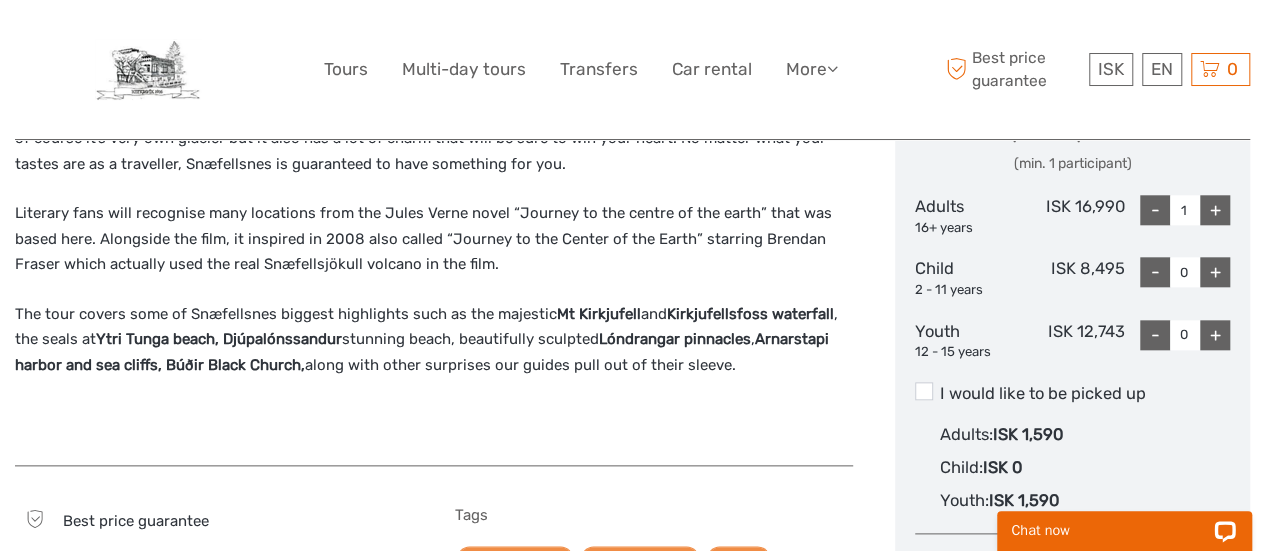 scroll, scrollTop: 900, scrollLeft: 0, axis: vertical 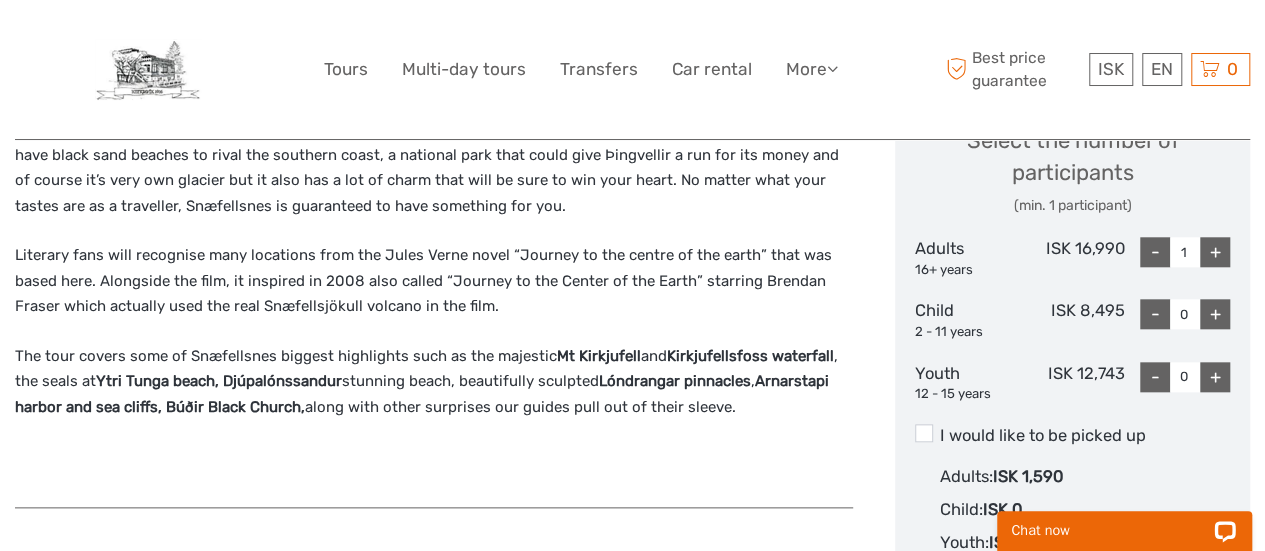 click on "+" at bounding box center [1215, 252] 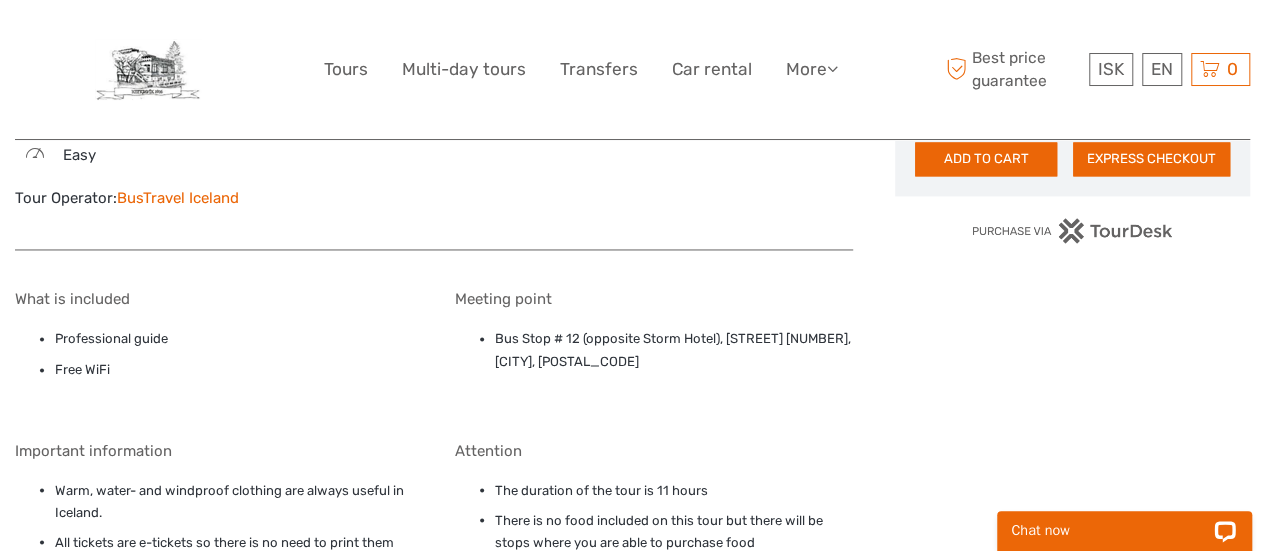 scroll, scrollTop: 1500, scrollLeft: 0, axis: vertical 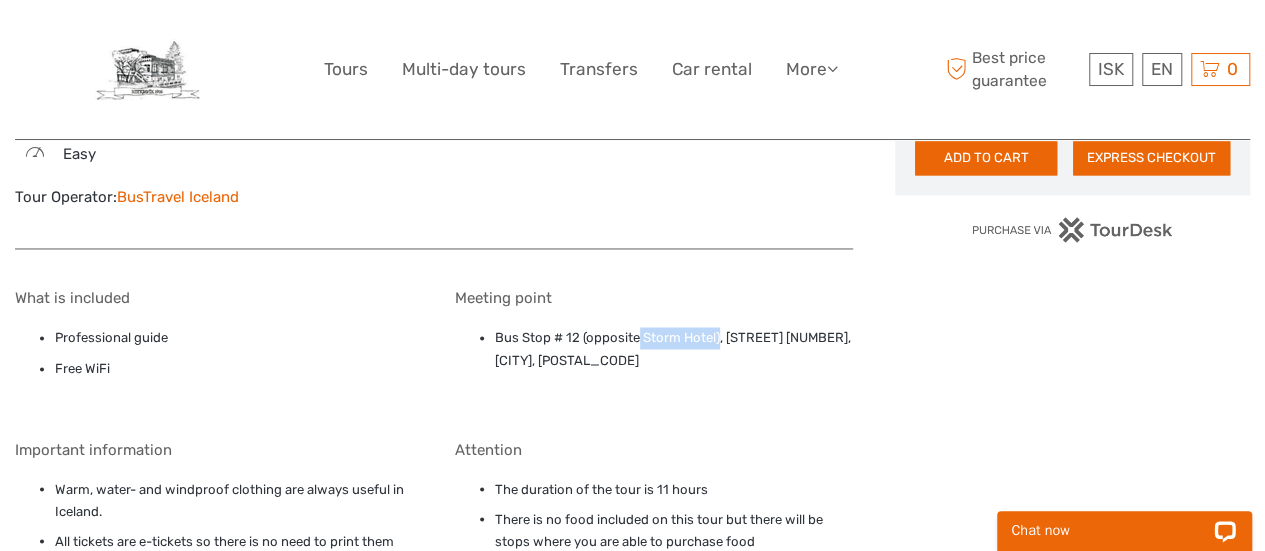drag, startPoint x: 718, startPoint y: 333, endPoint x: 638, endPoint y: 333, distance: 80 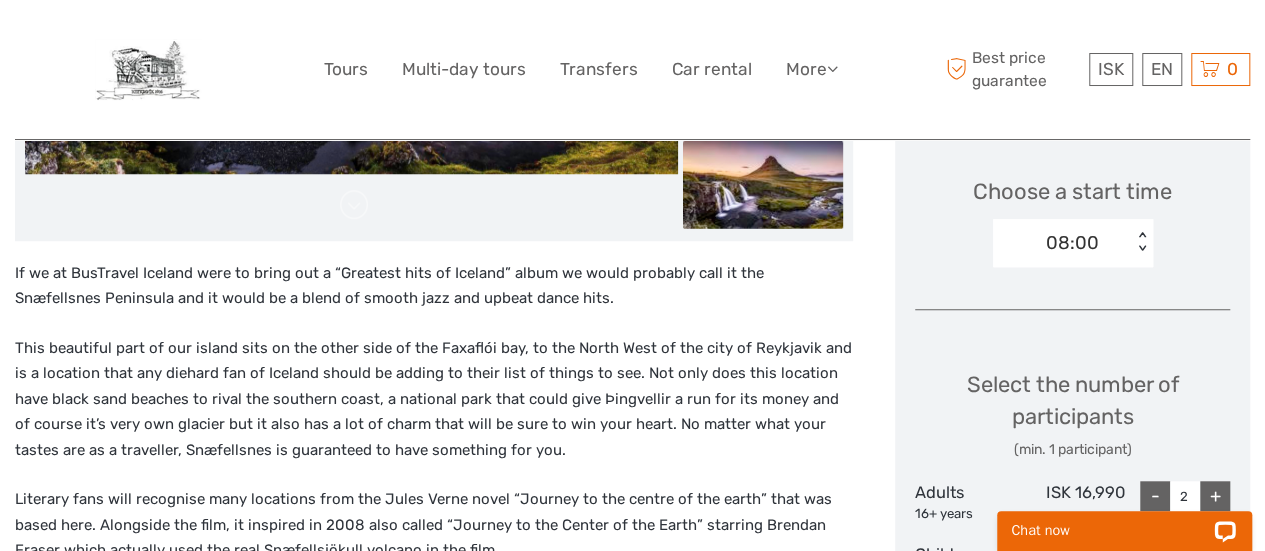 scroll, scrollTop: 700, scrollLeft: 0, axis: vertical 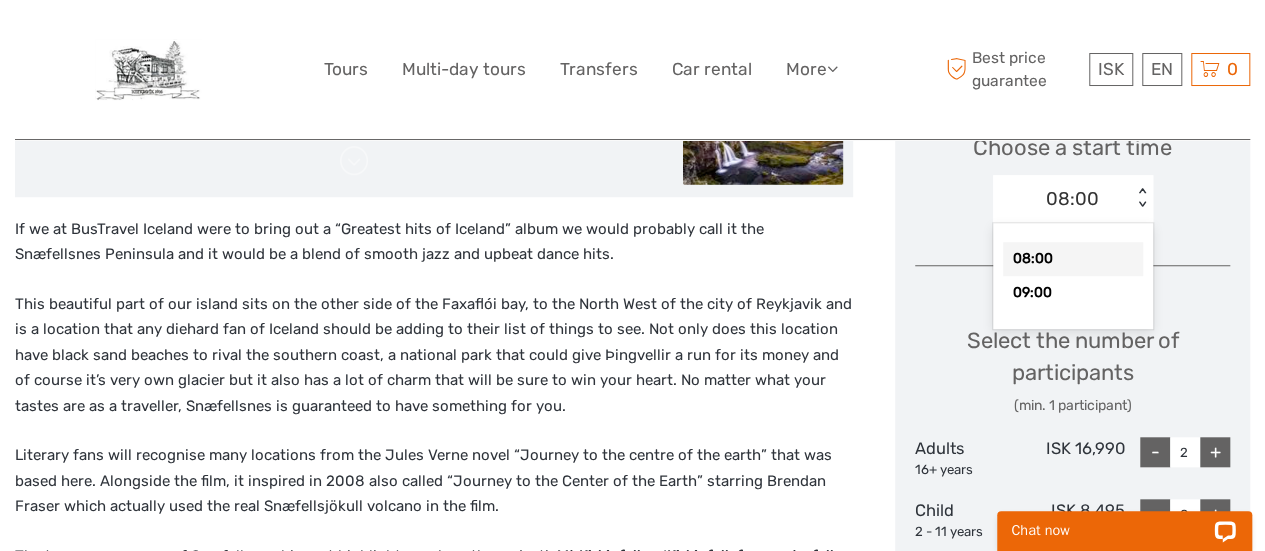 click on "< >" at bounding box center [1141, 198] 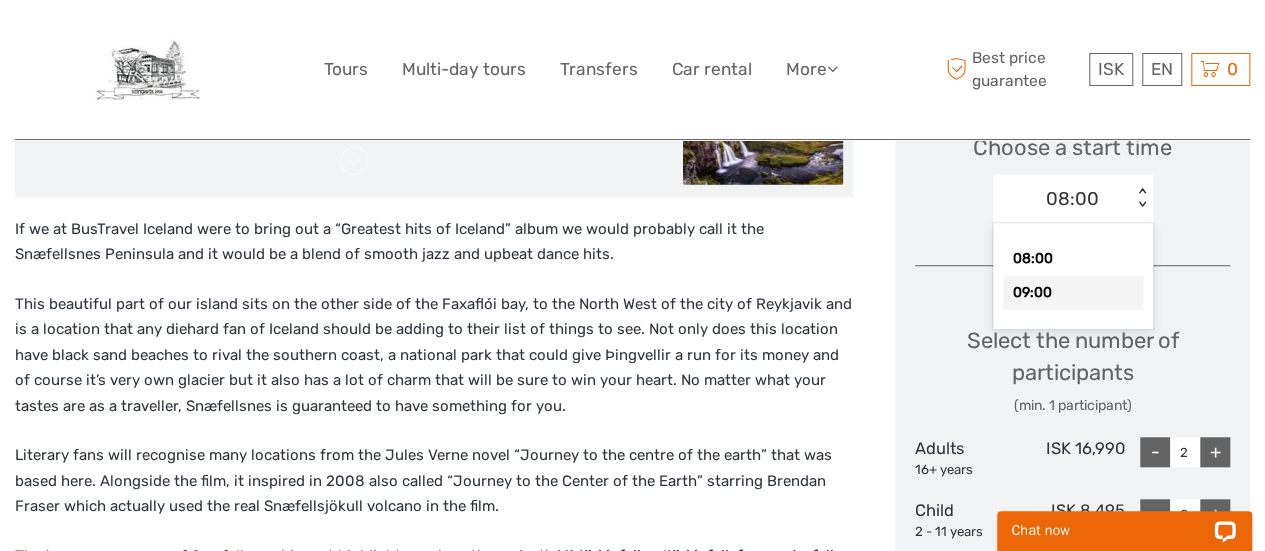 click on "09:00" at bounding box center (1073, 293) 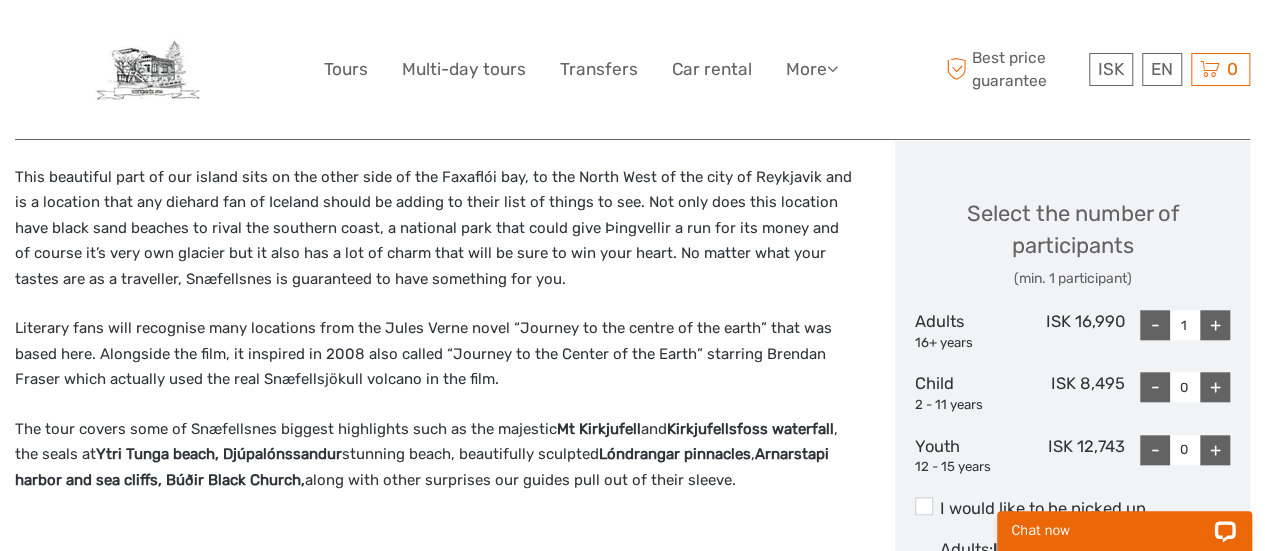 scroll, scrollTop: 900, scrollLeft: 0, axis: vertical 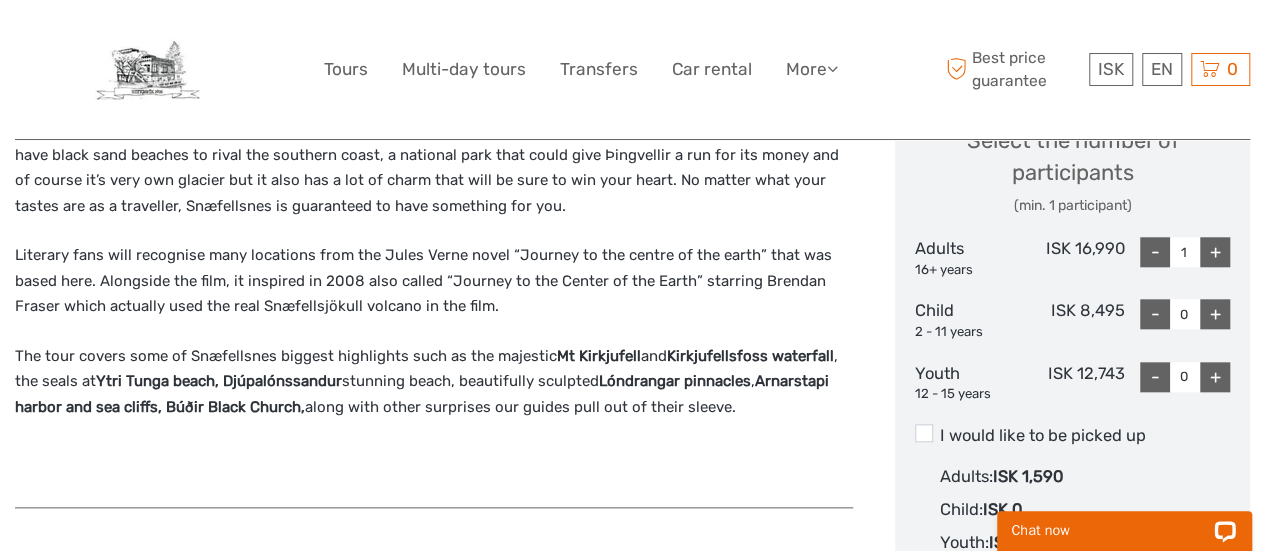 click on "+" at bounding box center (1215, 252) 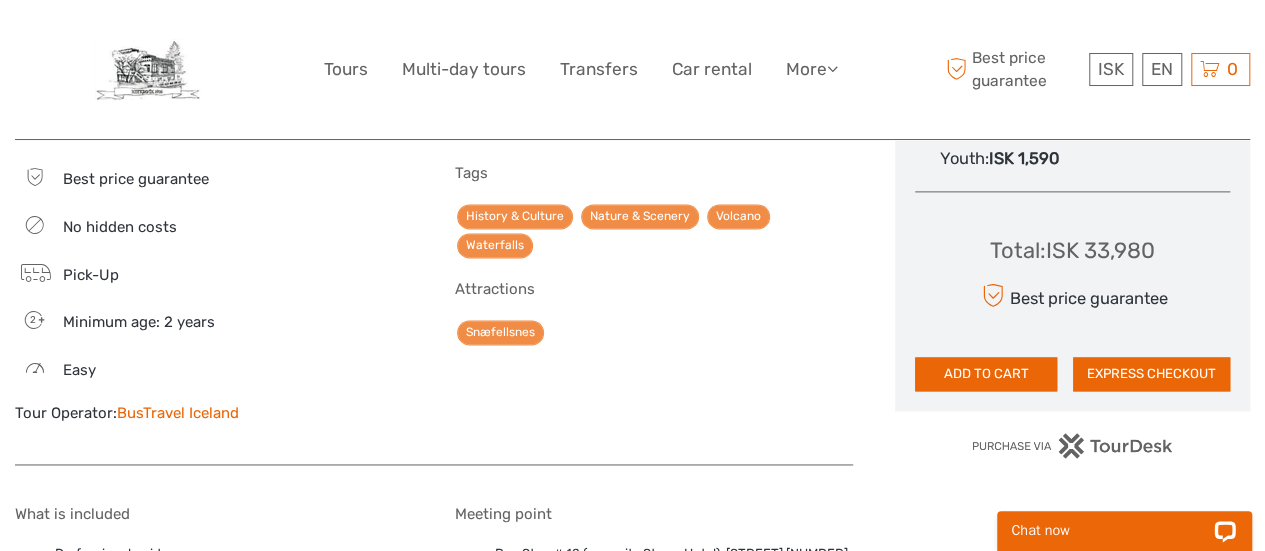 scroll, scrollTop: 1300, scrollLeft: 0, axis: vertical 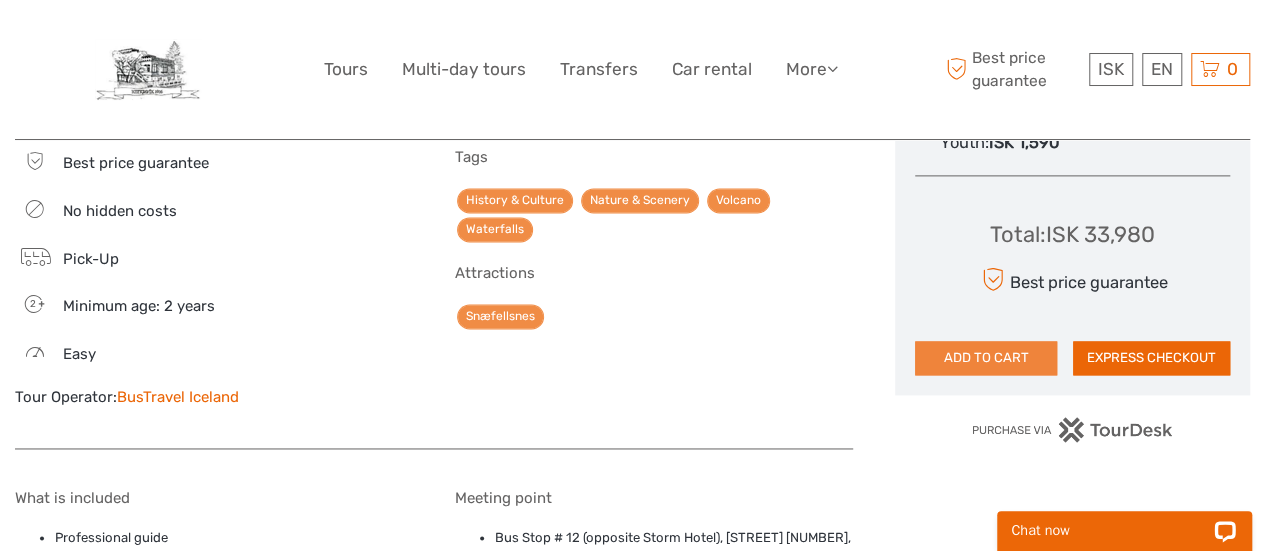 click on "ADD TO CART" at bounding box center [986, 358] 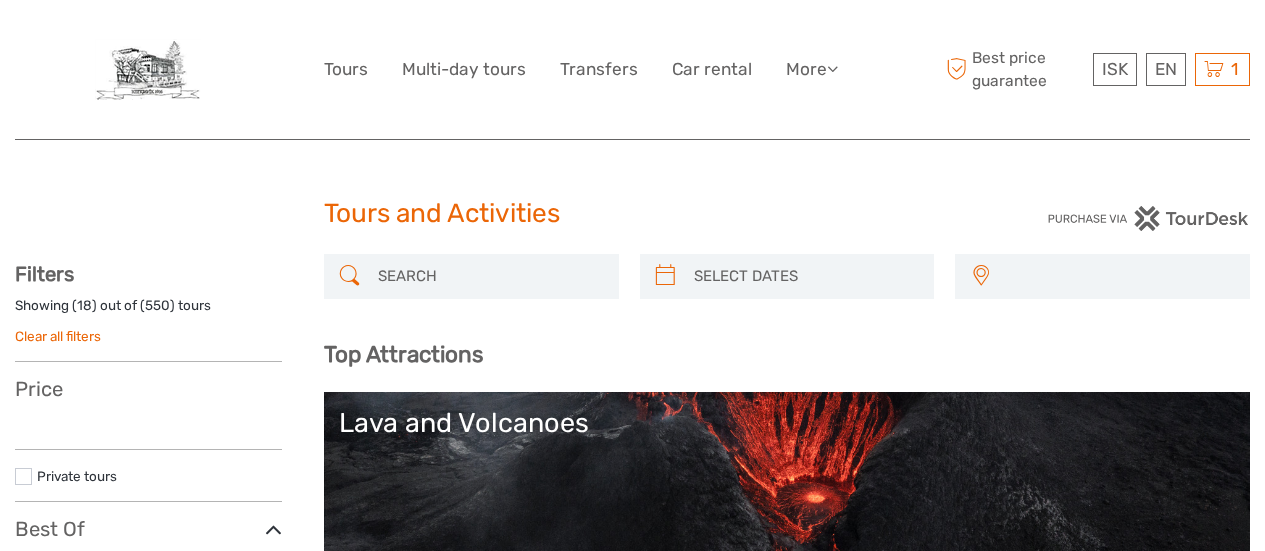 select 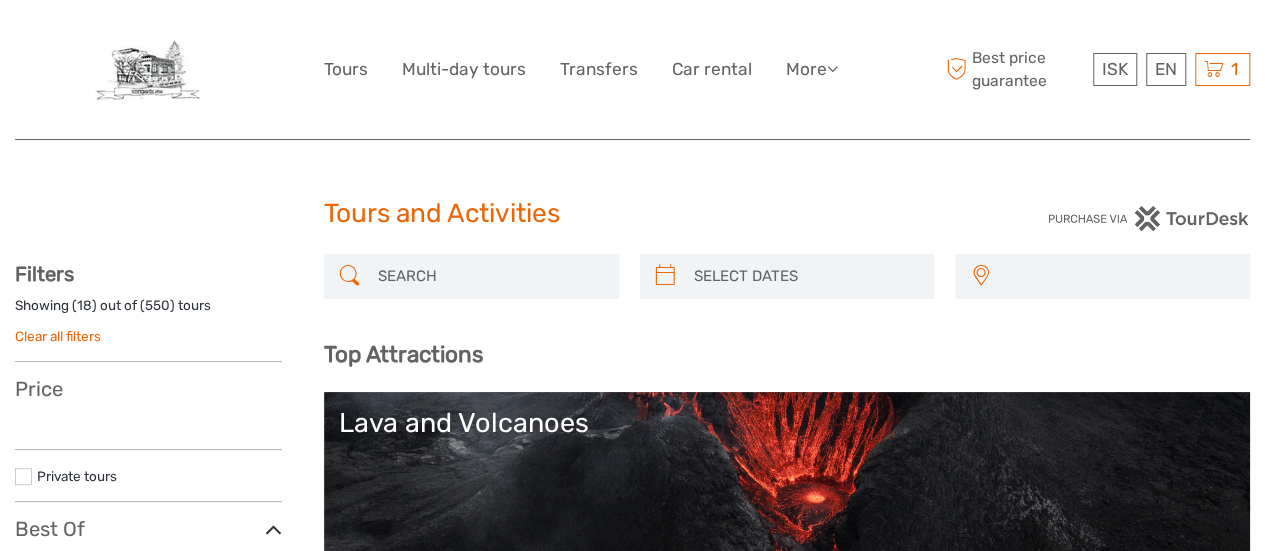 select 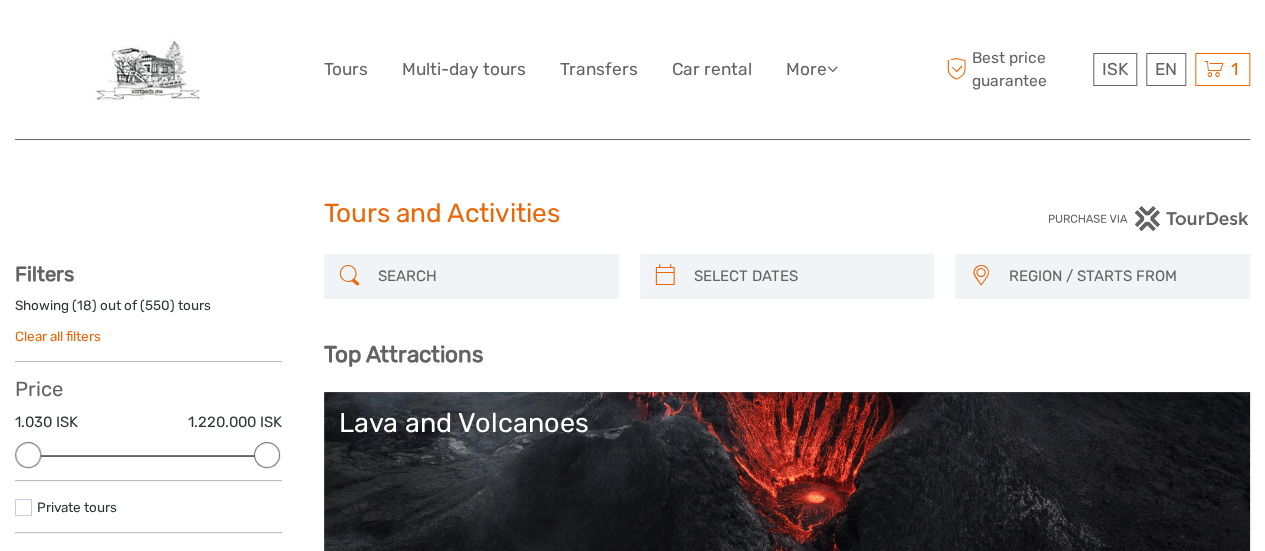 scroll, scrollTop: 100, scrollLeft: 0, axis: vertical 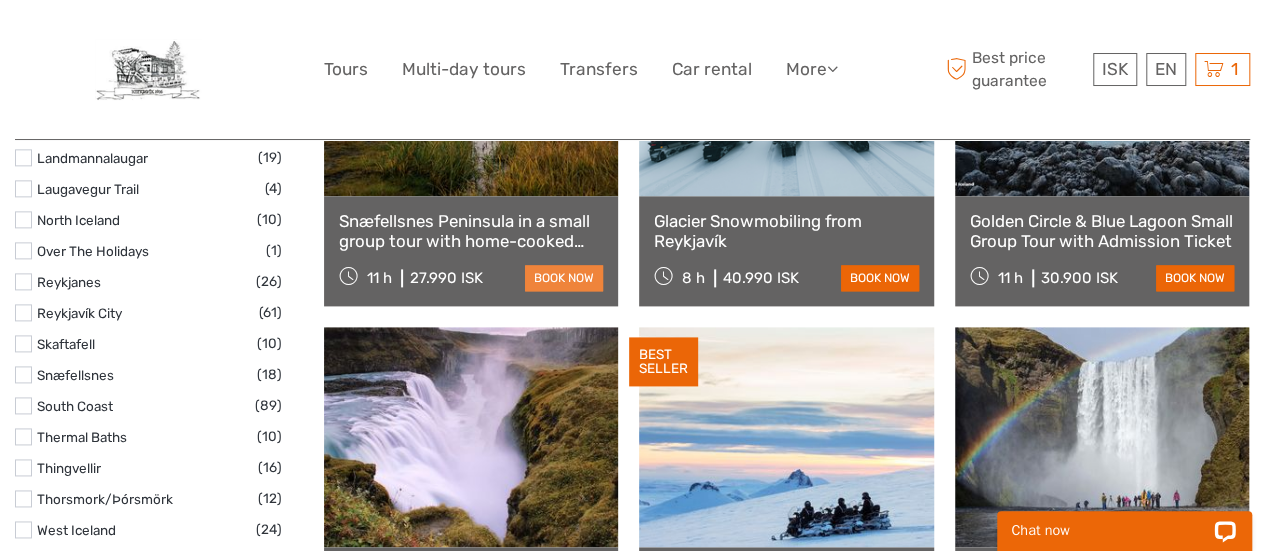 click on "book now" at bounding box center [564, 278] 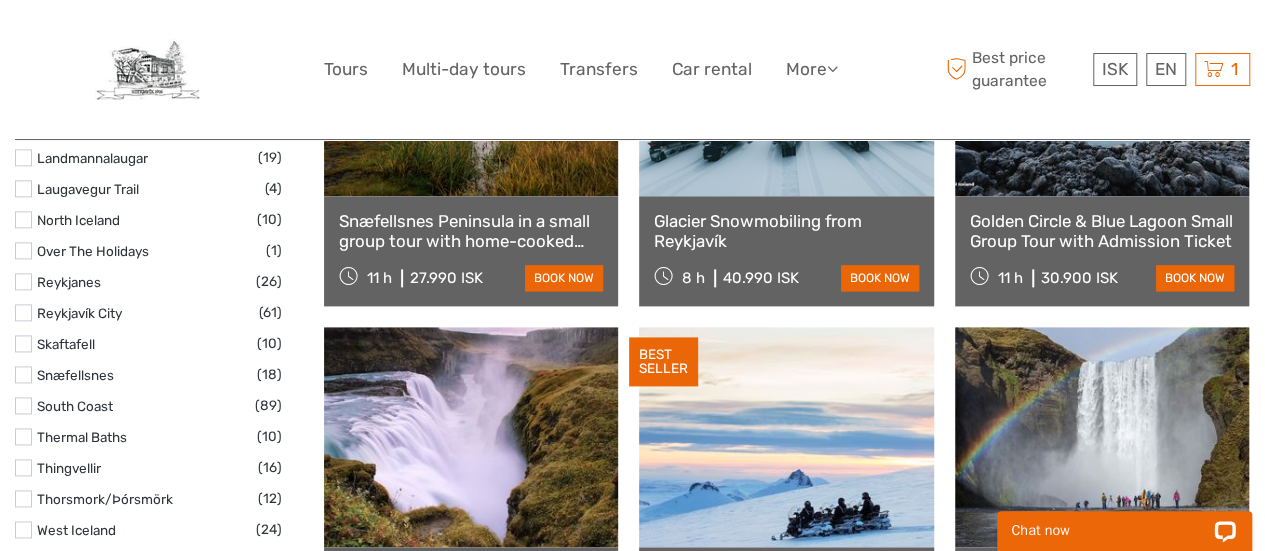 click on "Snæfellsnes Peninsula in a small group tour with home-cooked meal included" at bounding box center [471, 231] 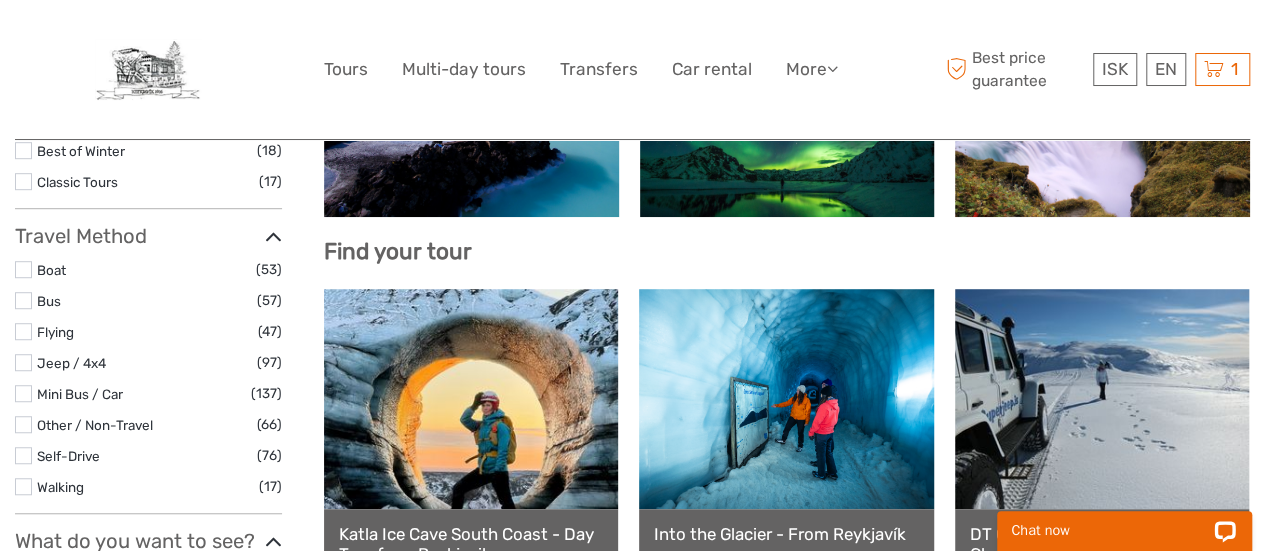 scroll, scrollTop: 400, scrollLeft: 0, axis: vertical 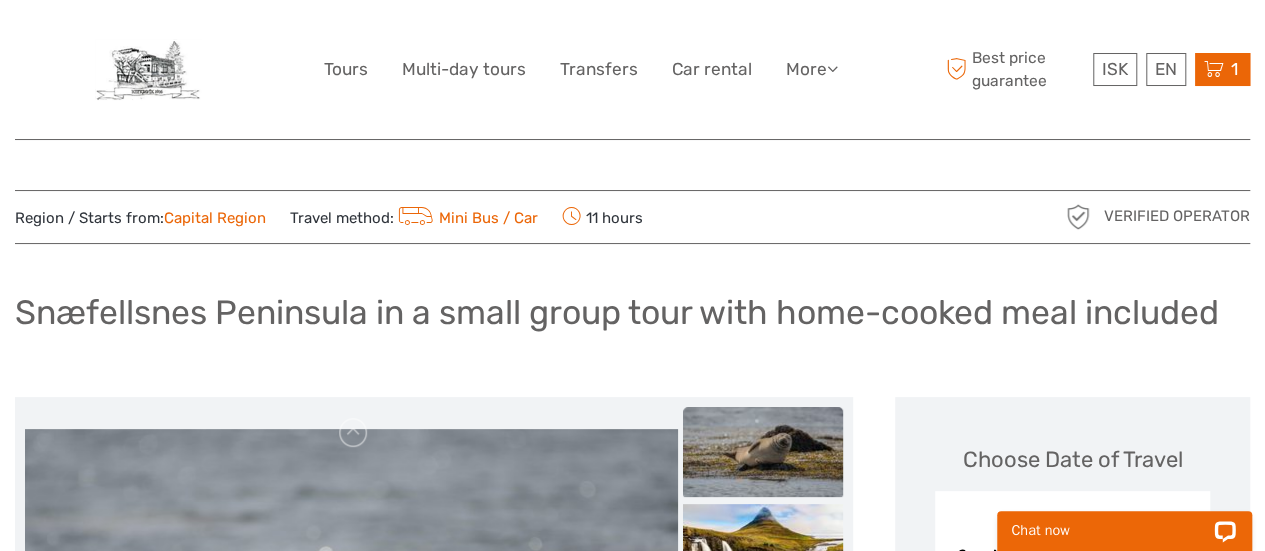 click at bounding box center [1214, 69] 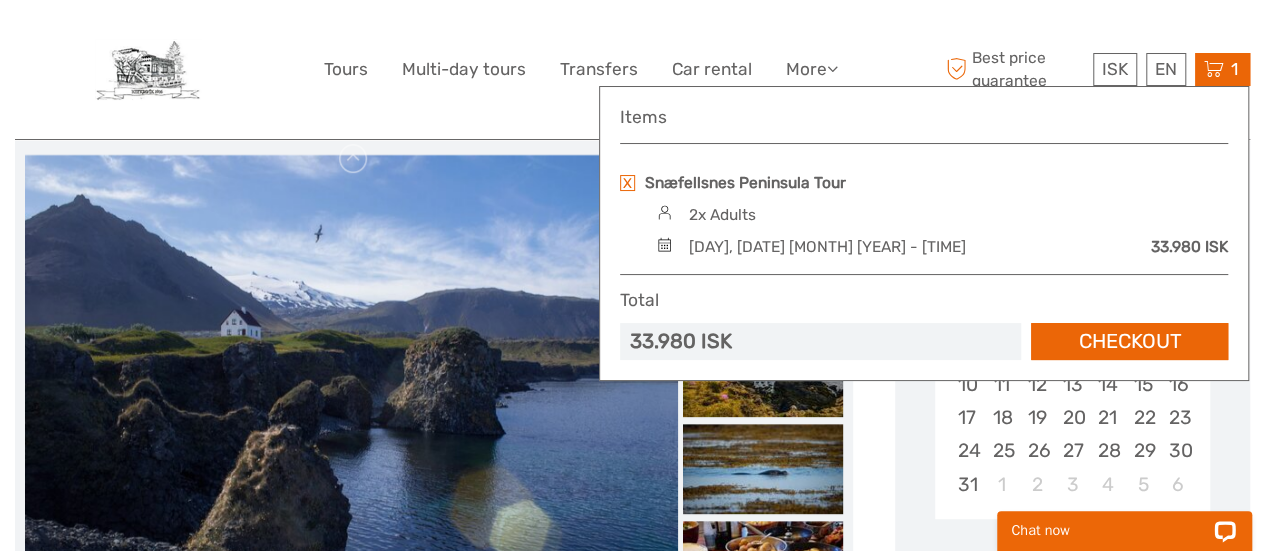 scroll, scrollTop: 300, scrollLeft: 0, axis: vertical 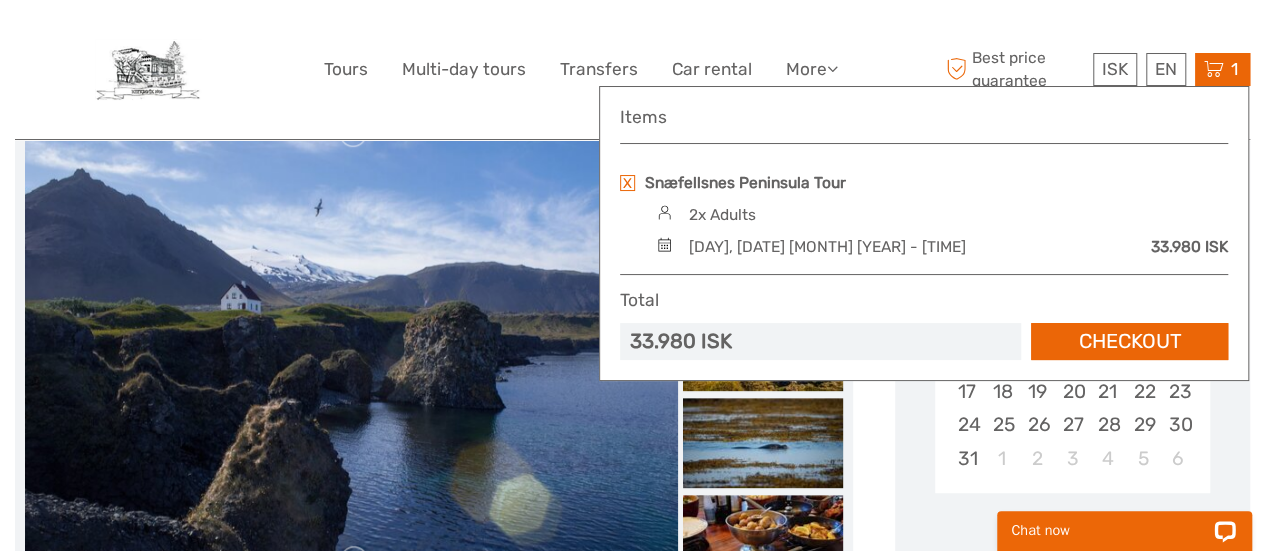 click on "Best price guarantee
ISK
ISK
€
$
£
EN
English
Español
Deutsch
1
Items
[TOUR_NAME]
2xAdults
Tuesday, 26 August 2025 - 09:00 AM
33.980 ISK
Total
33.980 ISK
Checkout
The shopping cart is empty." at bounding box center (1095, 69) 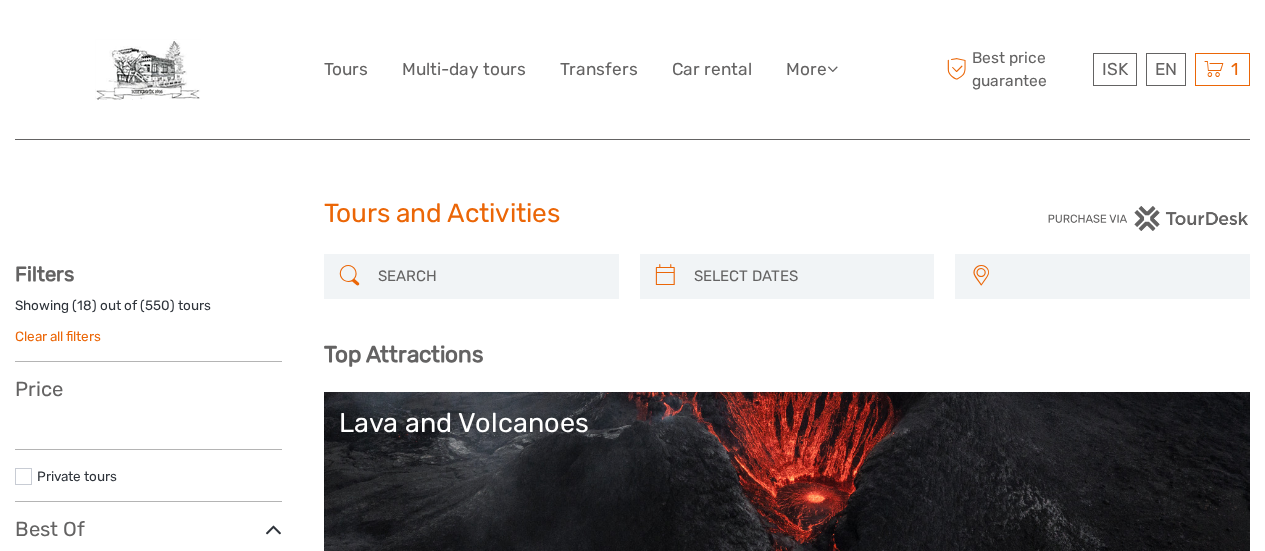 select 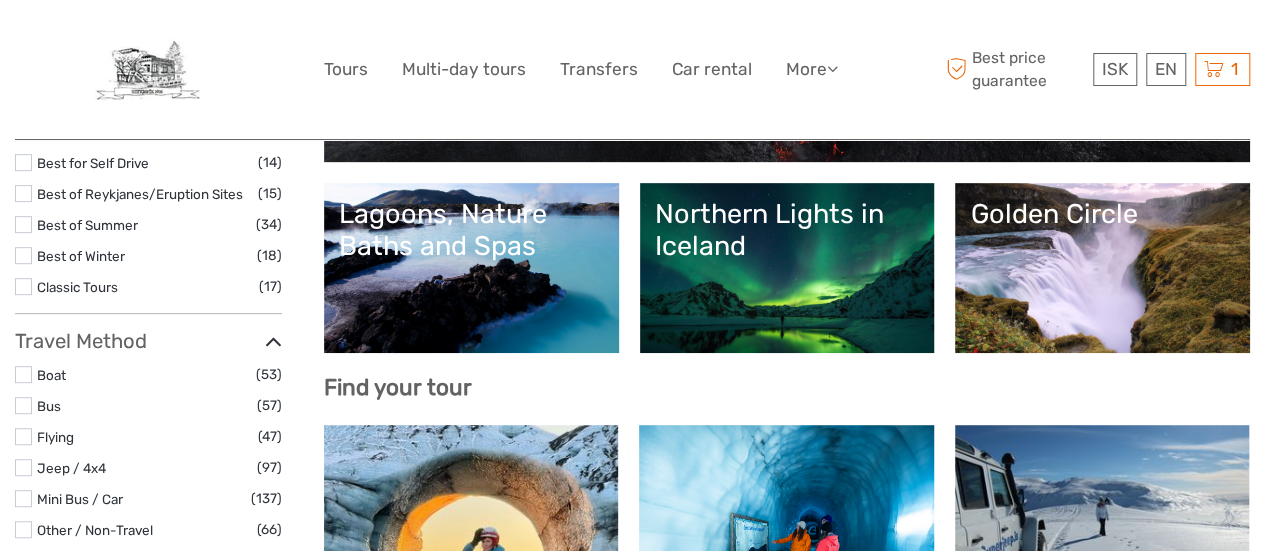 scroll, scrollTop: 400, scrollLeft: 0, axis: vertical 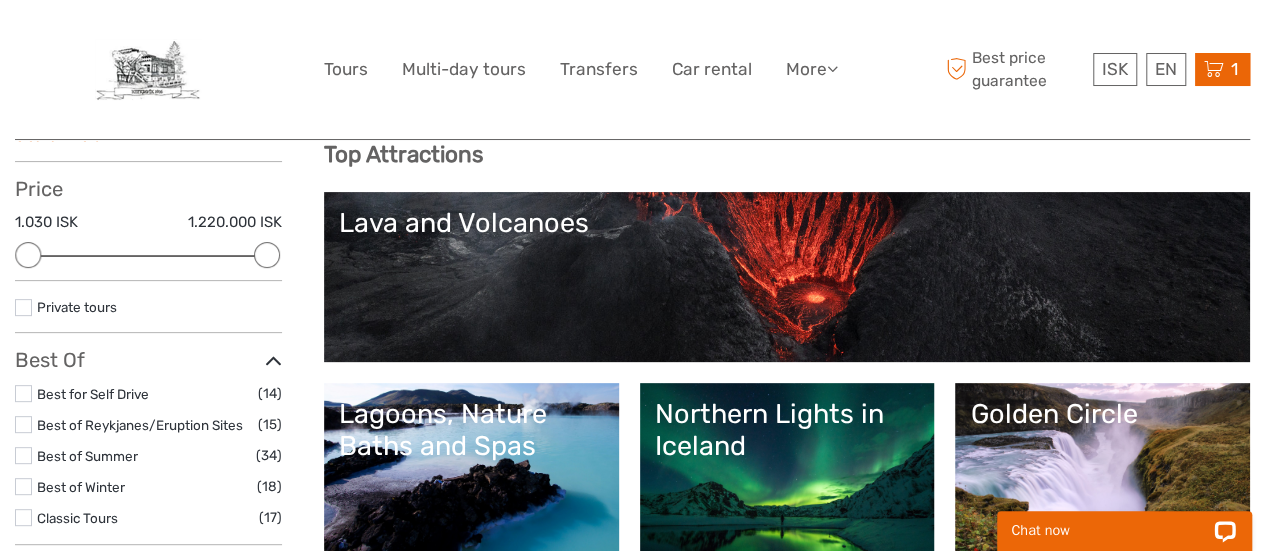 click on "1" at bounding box center (1234, 69) 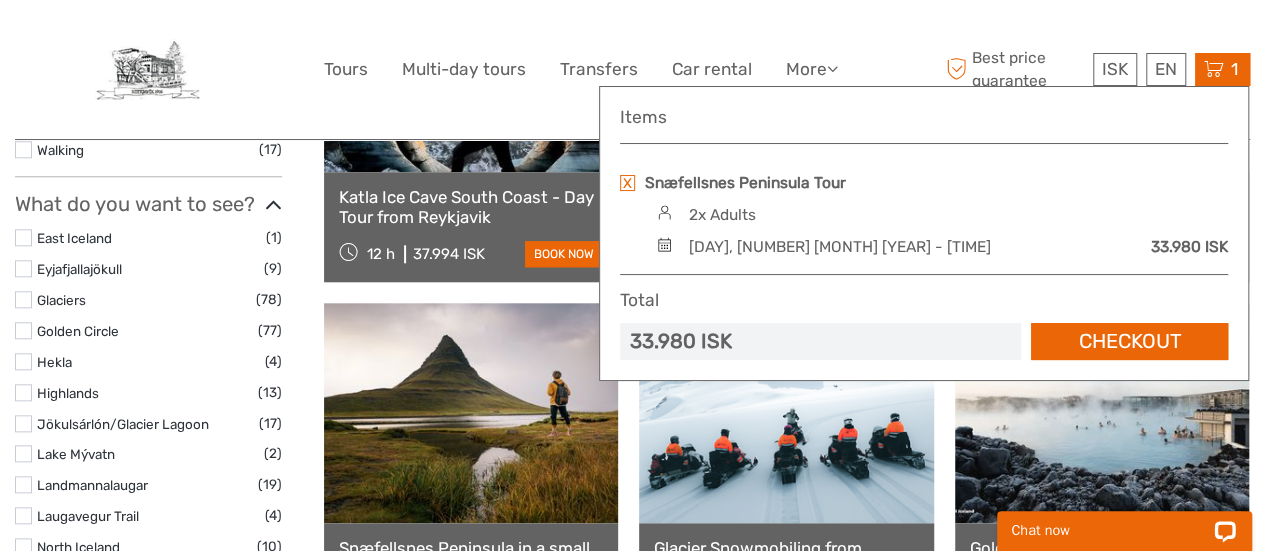 scroll, scrollTop: 1000, scrollLeft: 0, axis: vertical 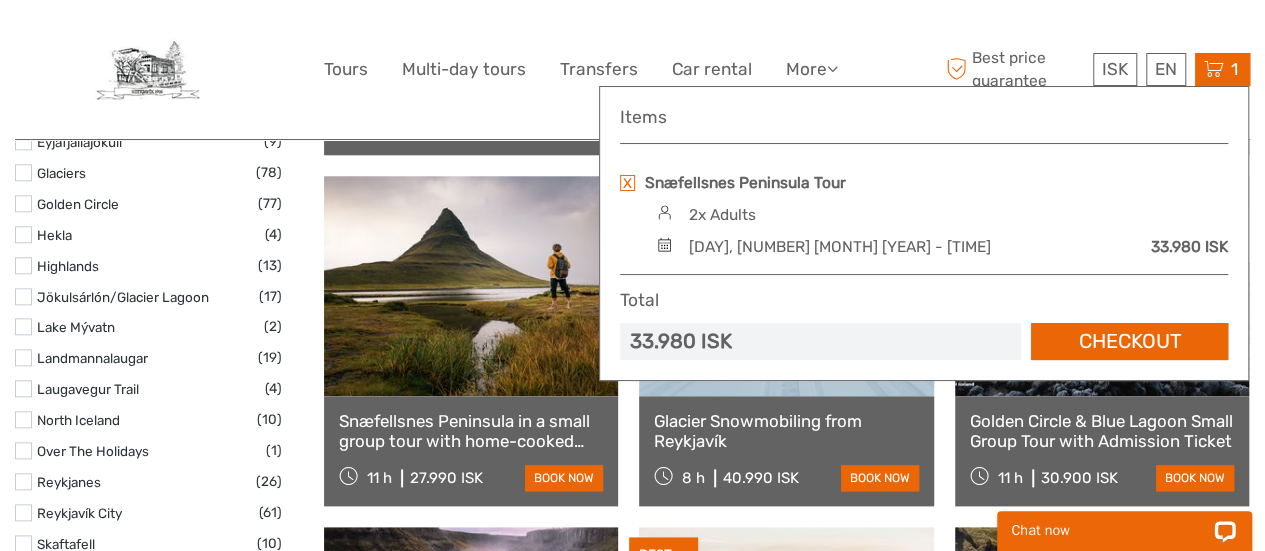 click at bounding box center [471, 286] 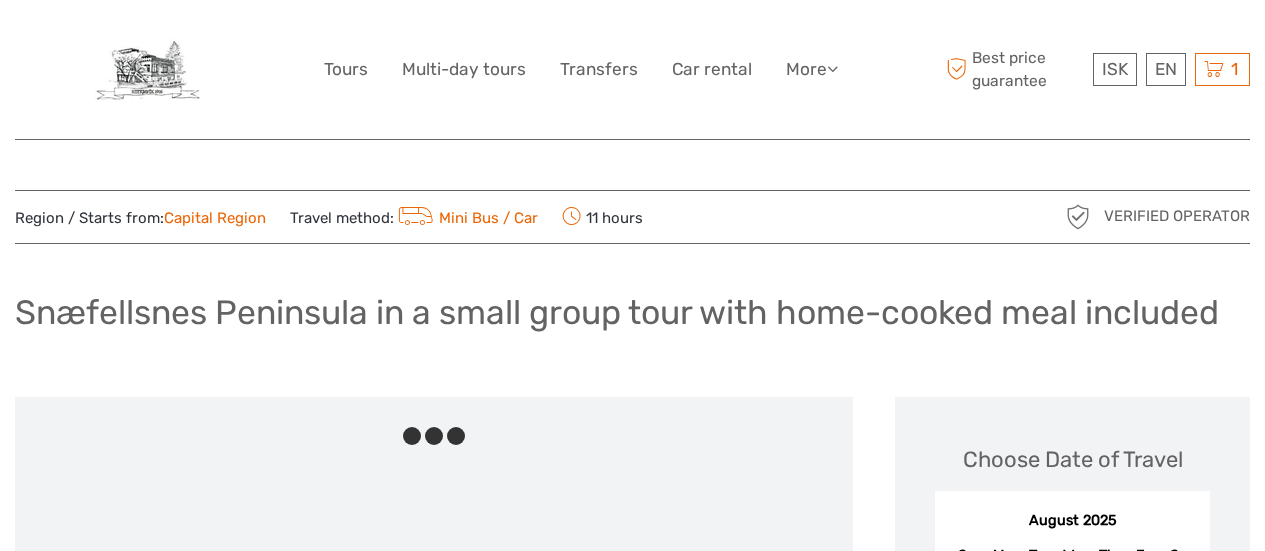 scroll, scrollTop: 0, scrollLeft: 0, axis: both 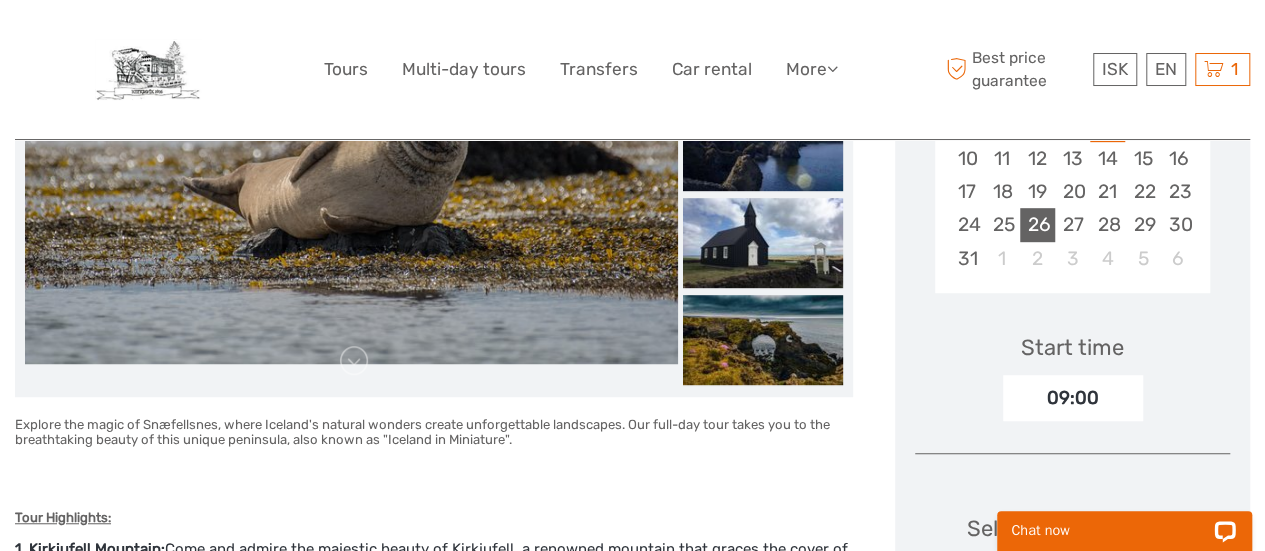 click on "26" at bounding box center (1037, 224) 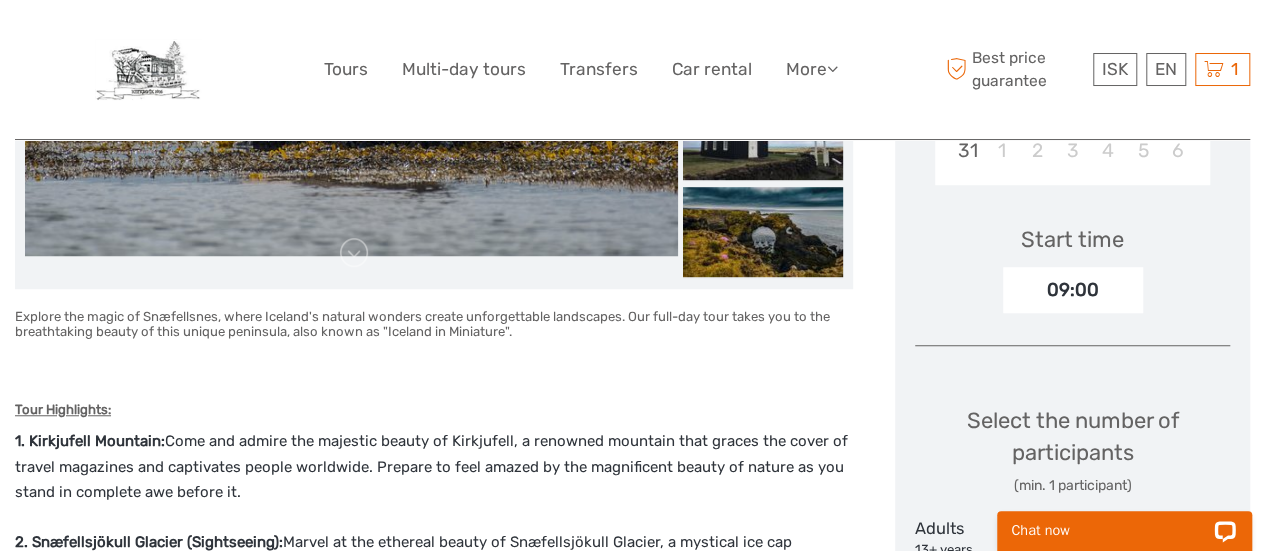 scroll, scrollTop: 800, scrollLeft: 0, axis: vertical 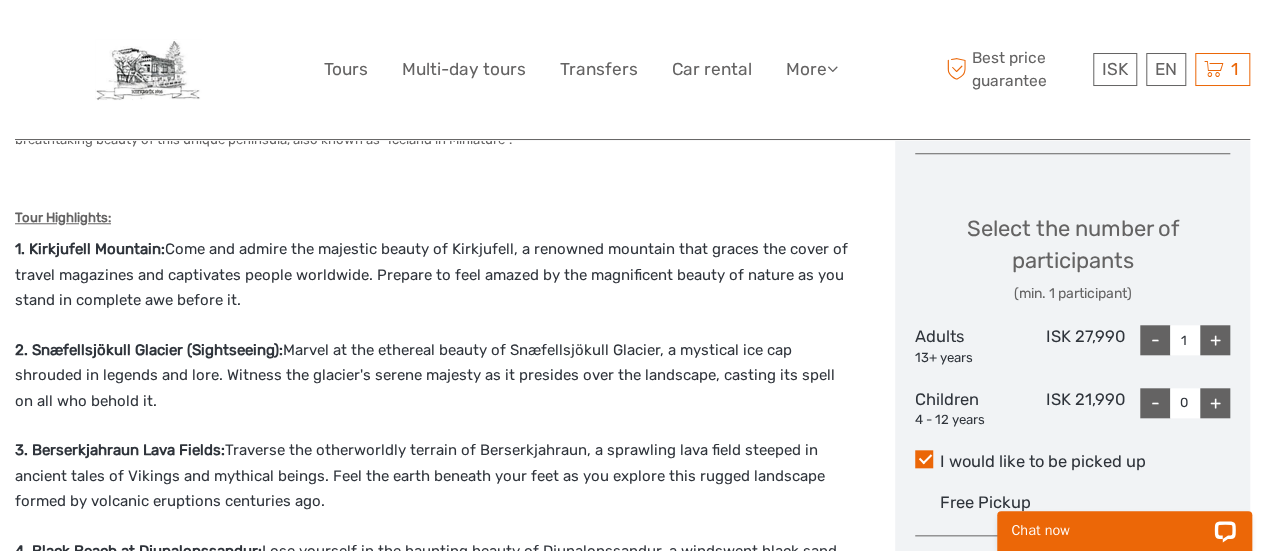 click on "+" at bounding box center [1215, 340] 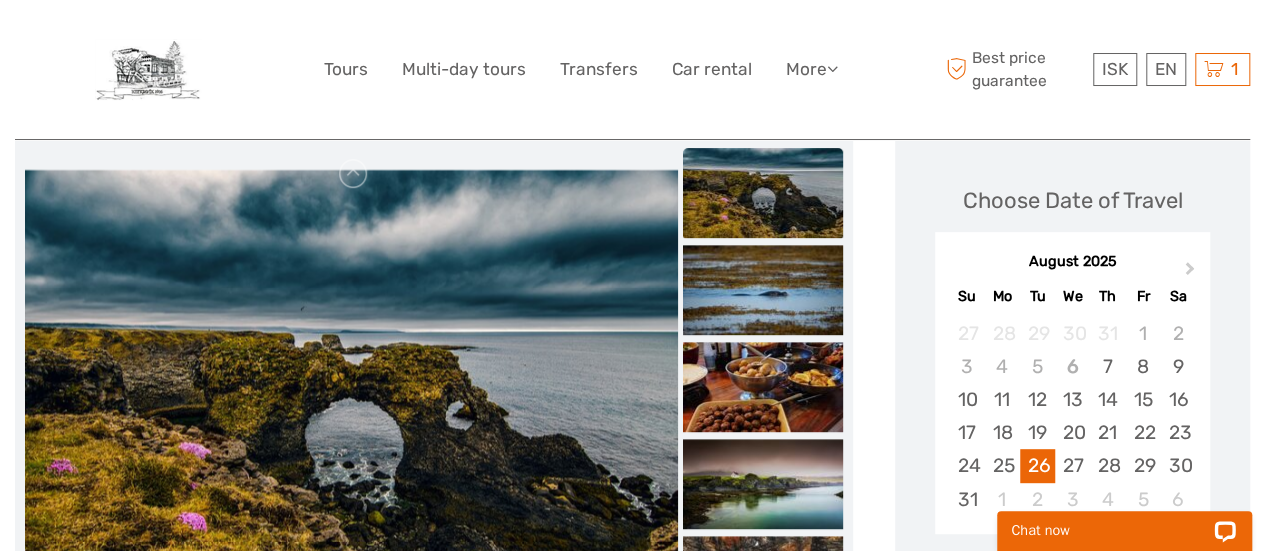 scroll, scrollTop: 300, scrollLeft: 0, axis: vertical 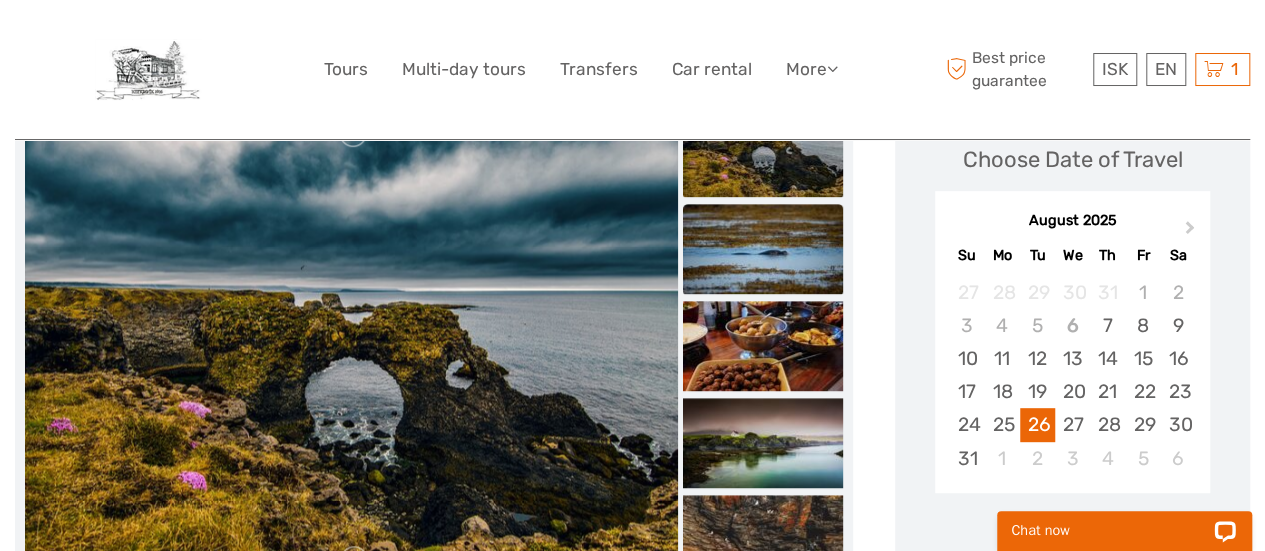 click at bounding box center (763, 249) 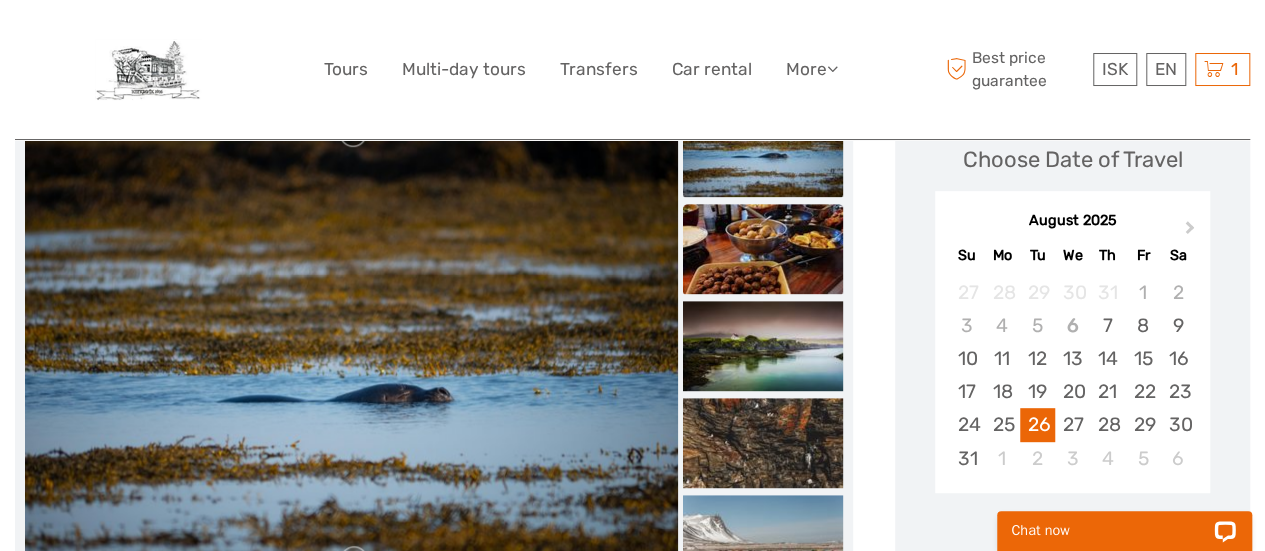 click at bounding box center [763, 249] 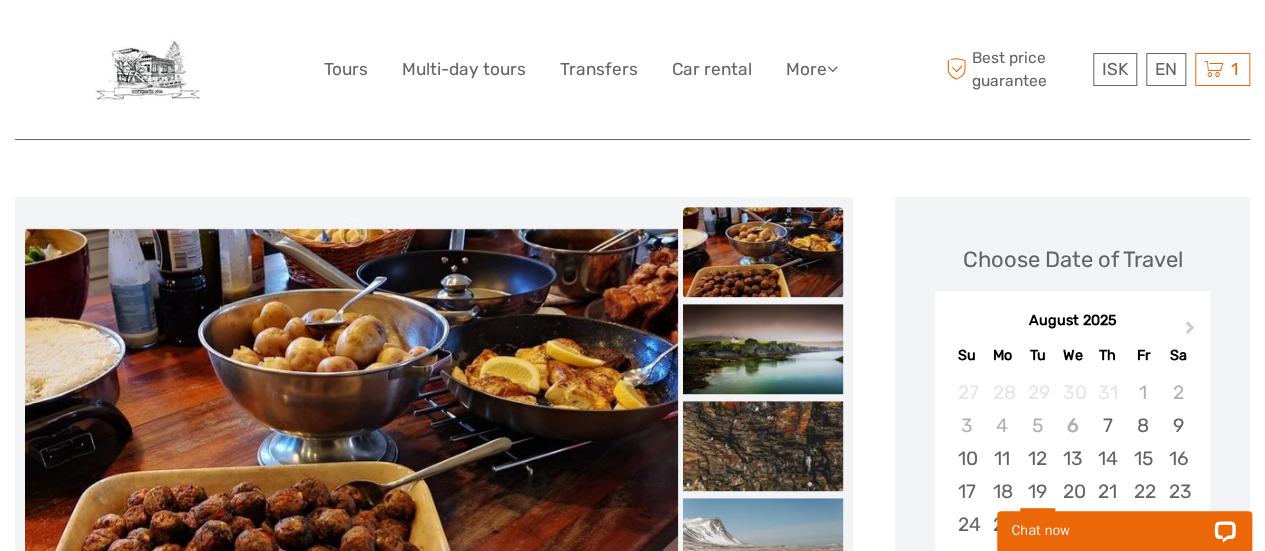 scroll, scrollTop: 400, scrollLeft: 0, axis: vertical 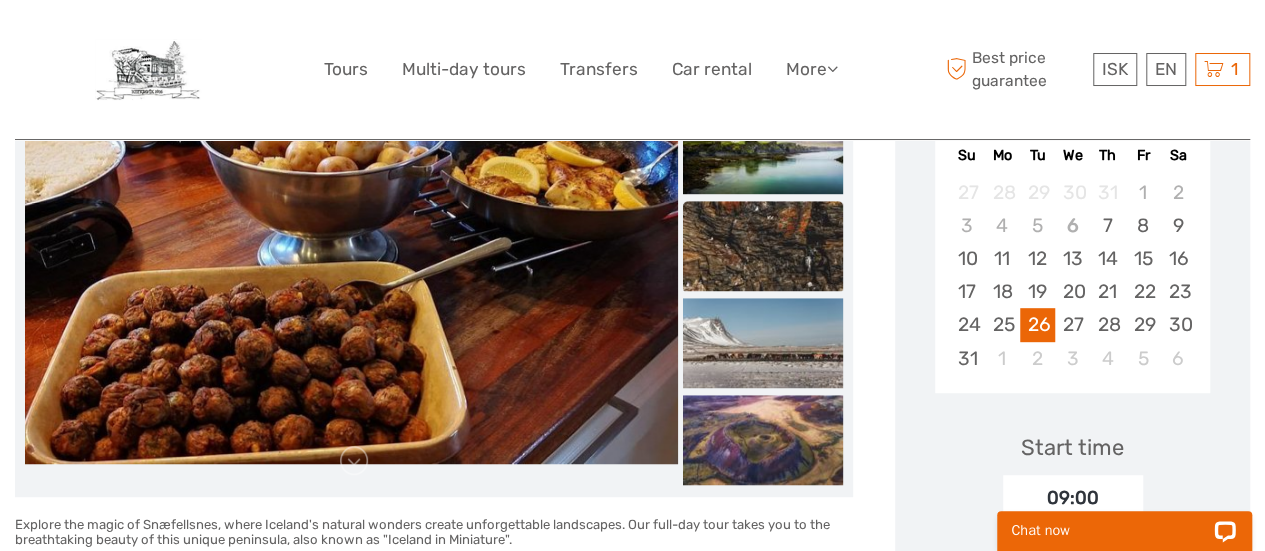 click at bounding box center (763, 246) 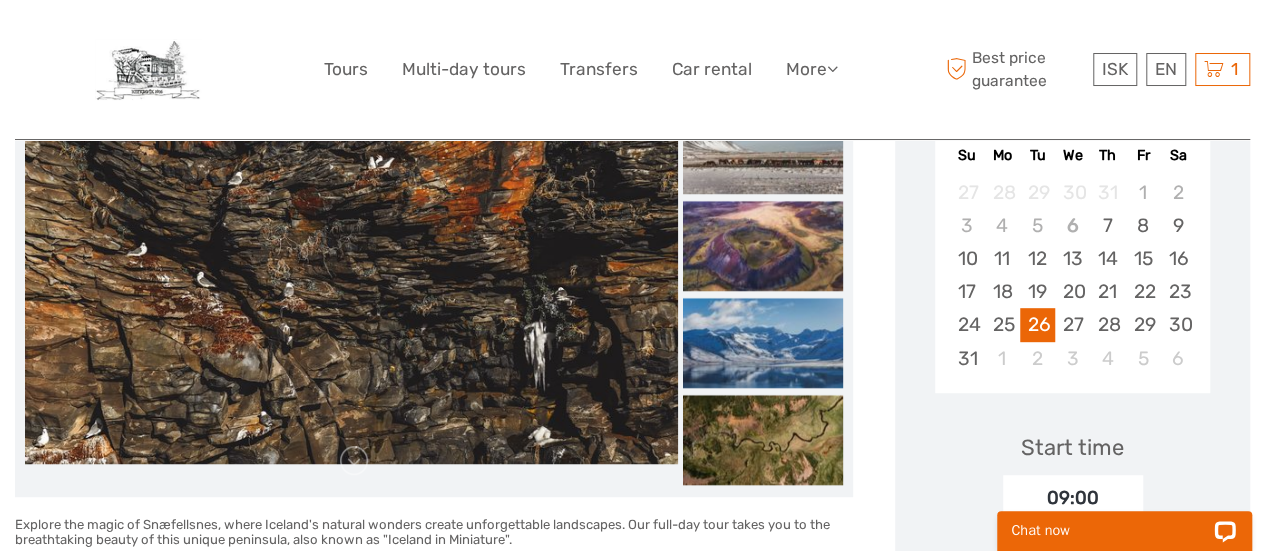 scroll, scrollTop: 500, scrollLeft: 0, axis: vertical 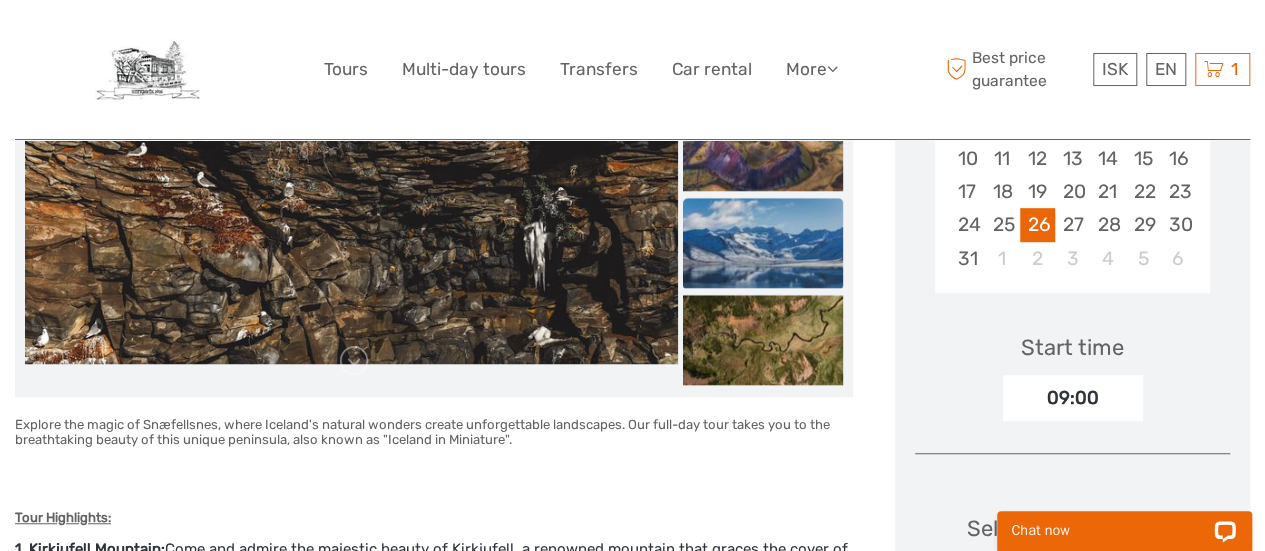 click at bounding box center (763, 243) 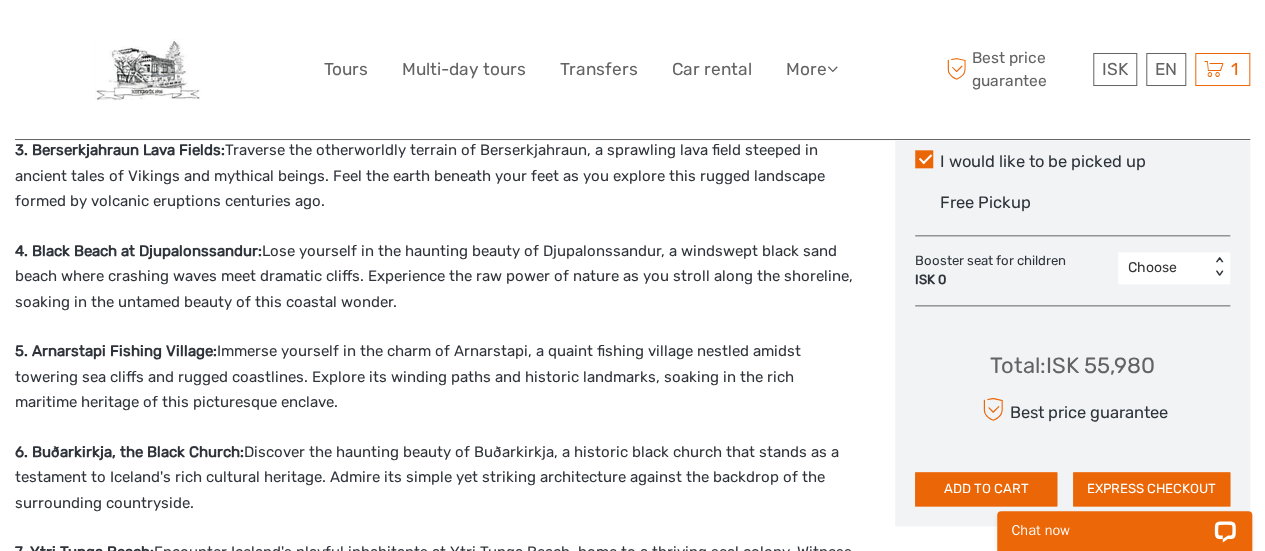 scroll, scrollTop: 600, scrollLeft: 0, axis: vertical 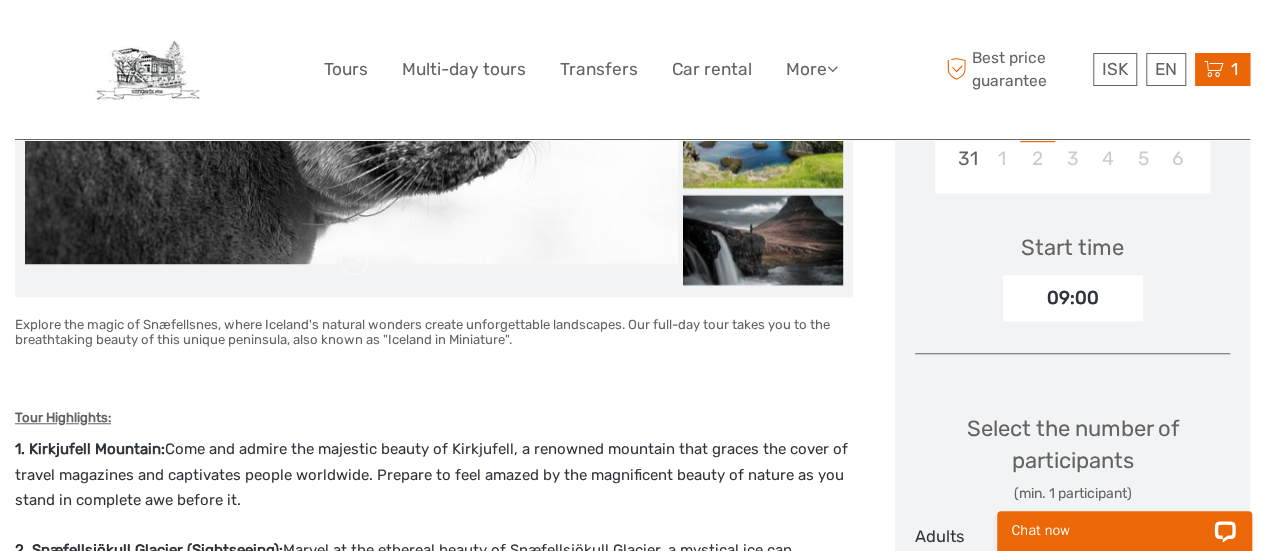 click on "1" at bounding box center (1234, 69) 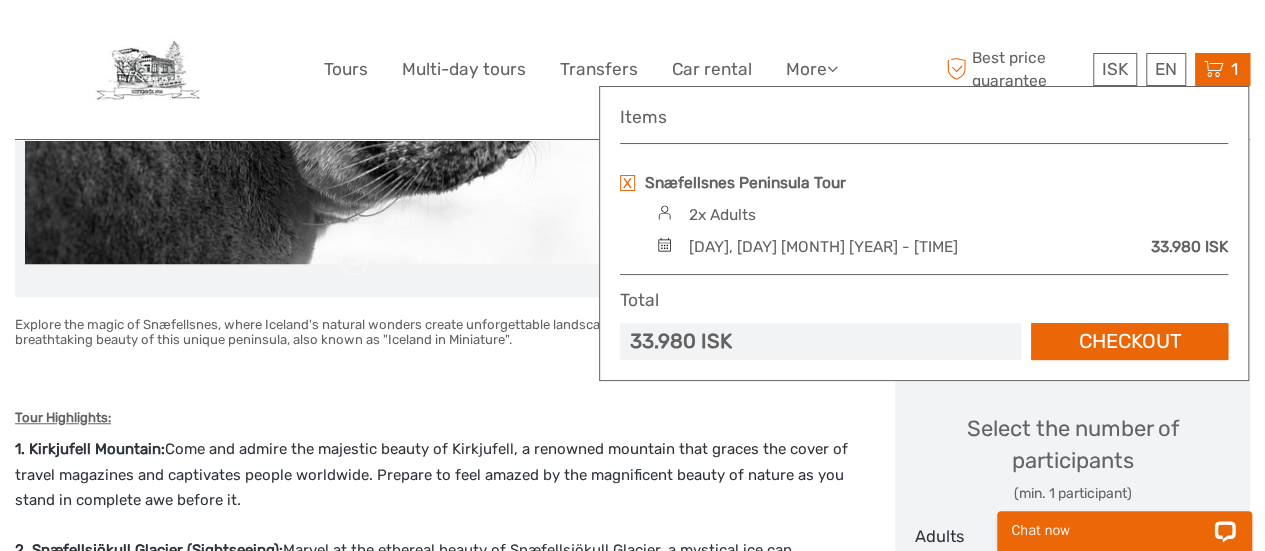 click at bounding box center [627, 183] 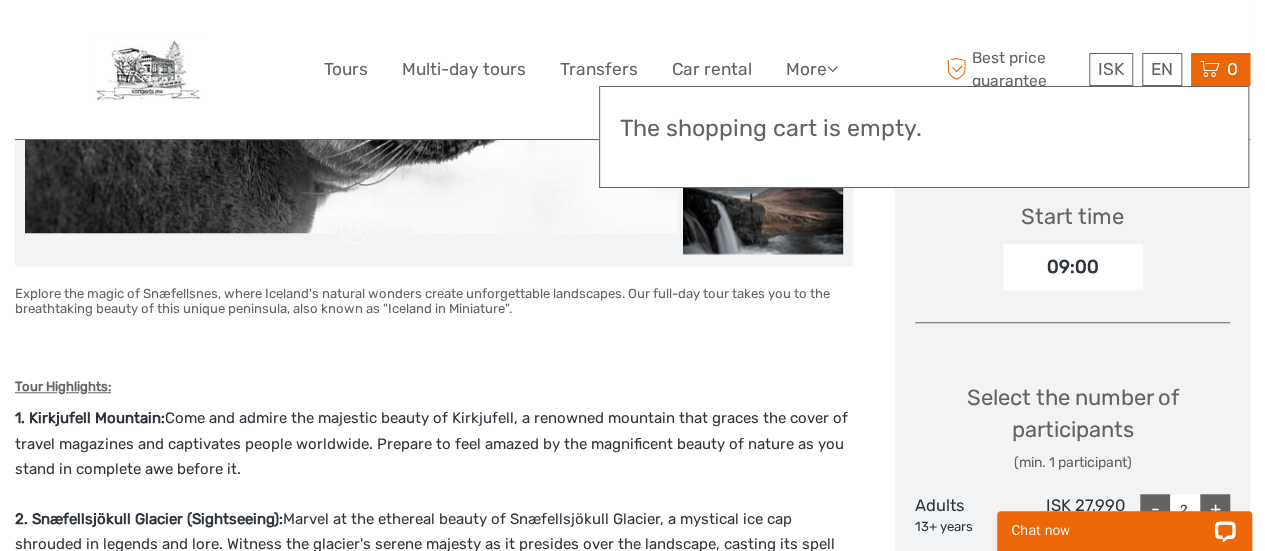 scroll, scrollTop: 600, scrollLeft: 0, axis: vertical 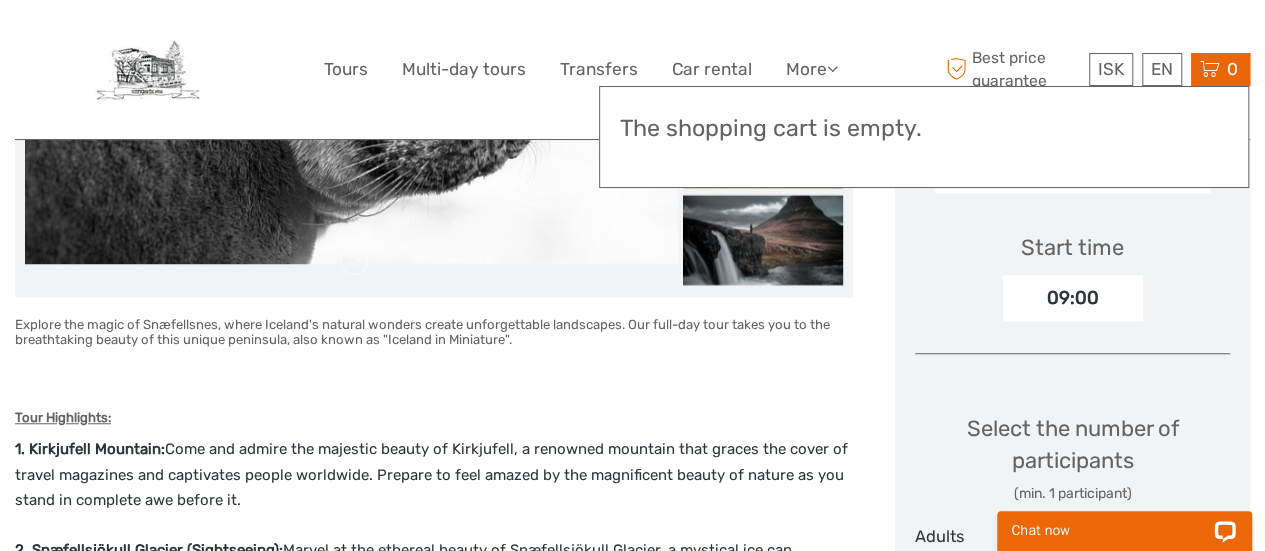 click on "09:00" at bounding box center [1073, 298] 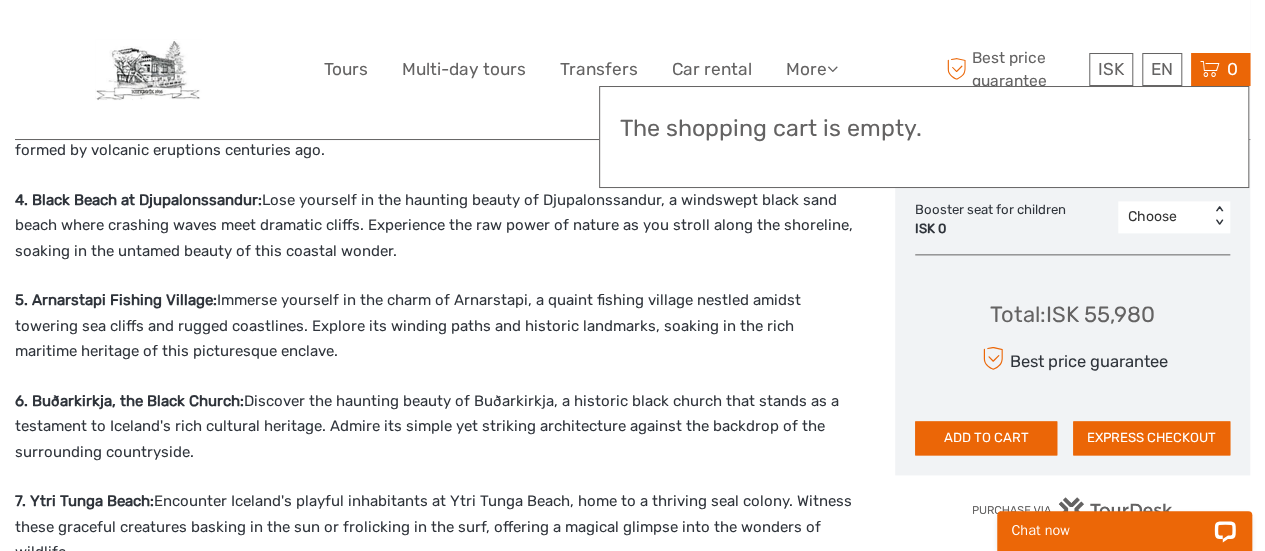 scroll, scrollTop: 1200, scrollLeft: 0, axis: vertical 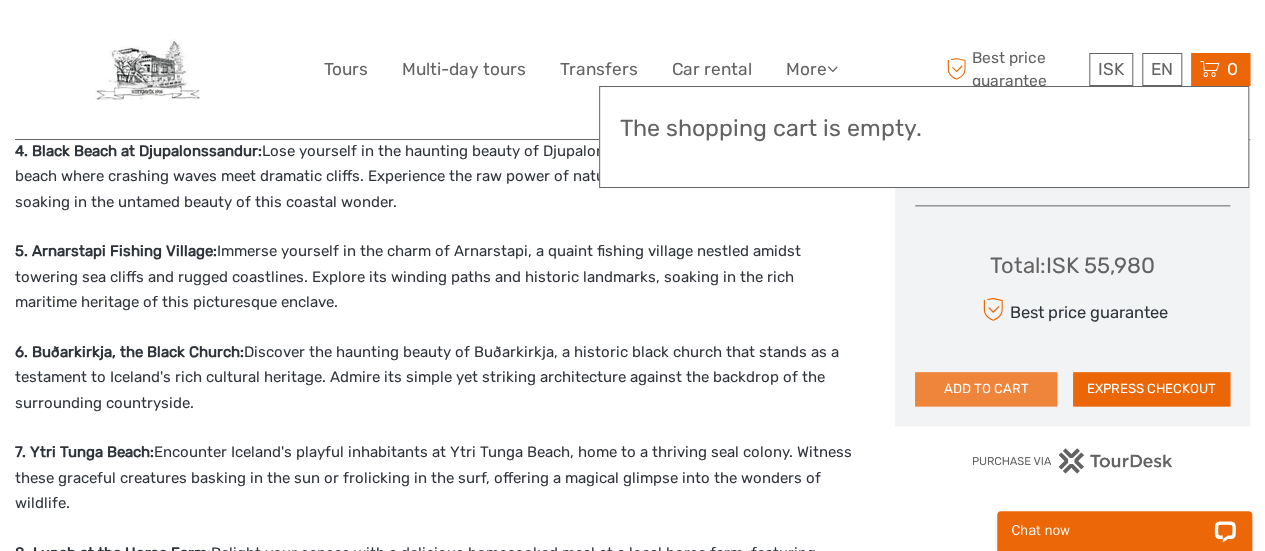 click on "ADD TO CART" at bounding box center (986, 389) 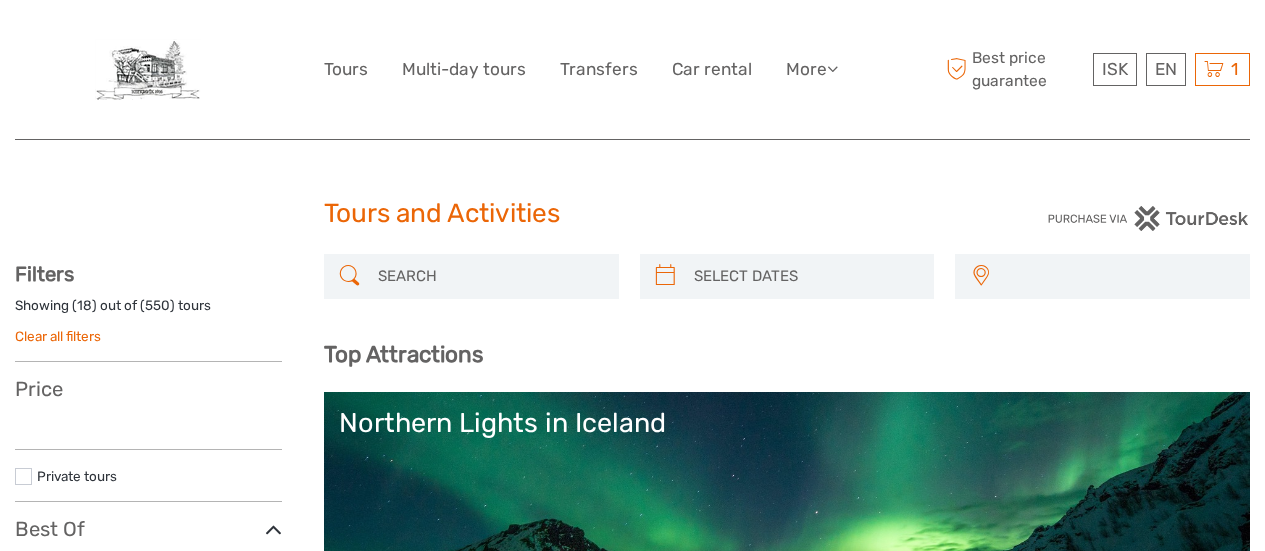 select 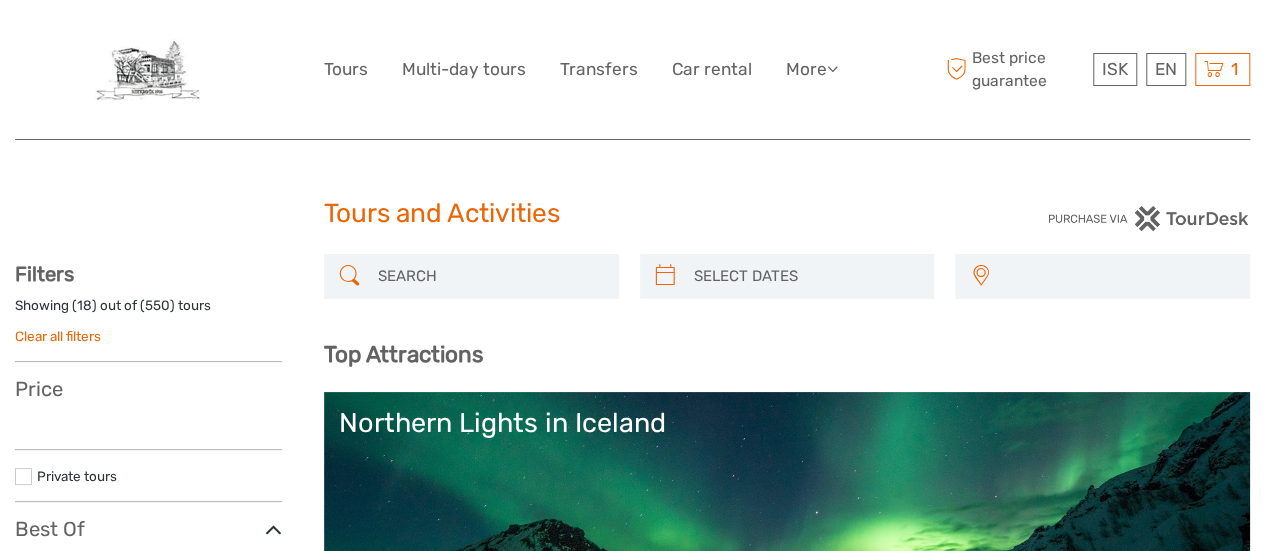 select 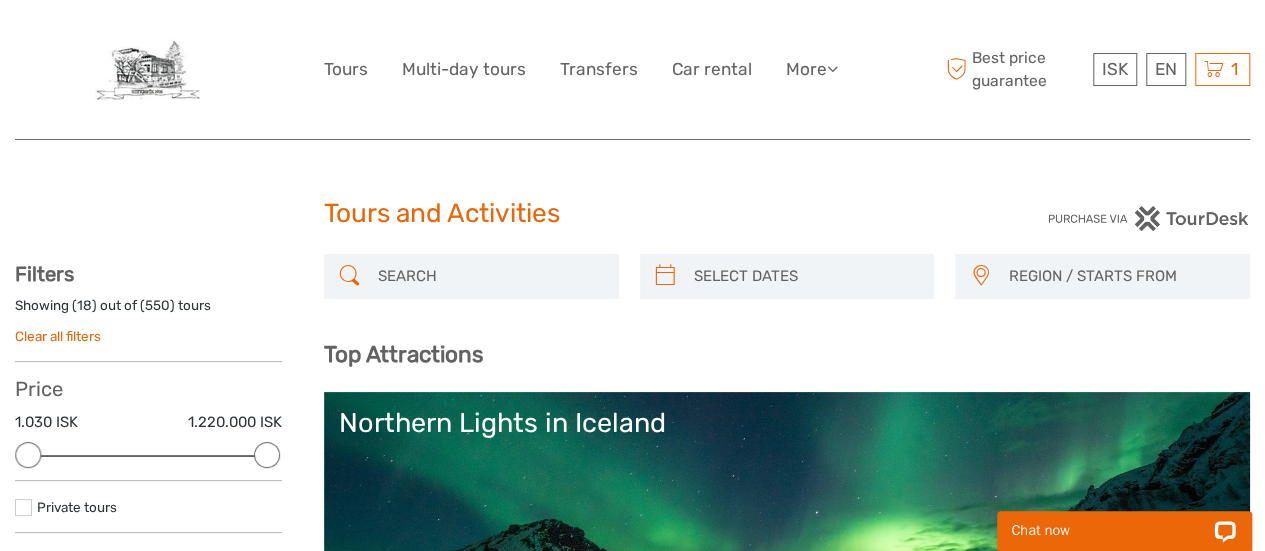 scroll, scrollTop: 0, scrollLeft: 0, axis: both 